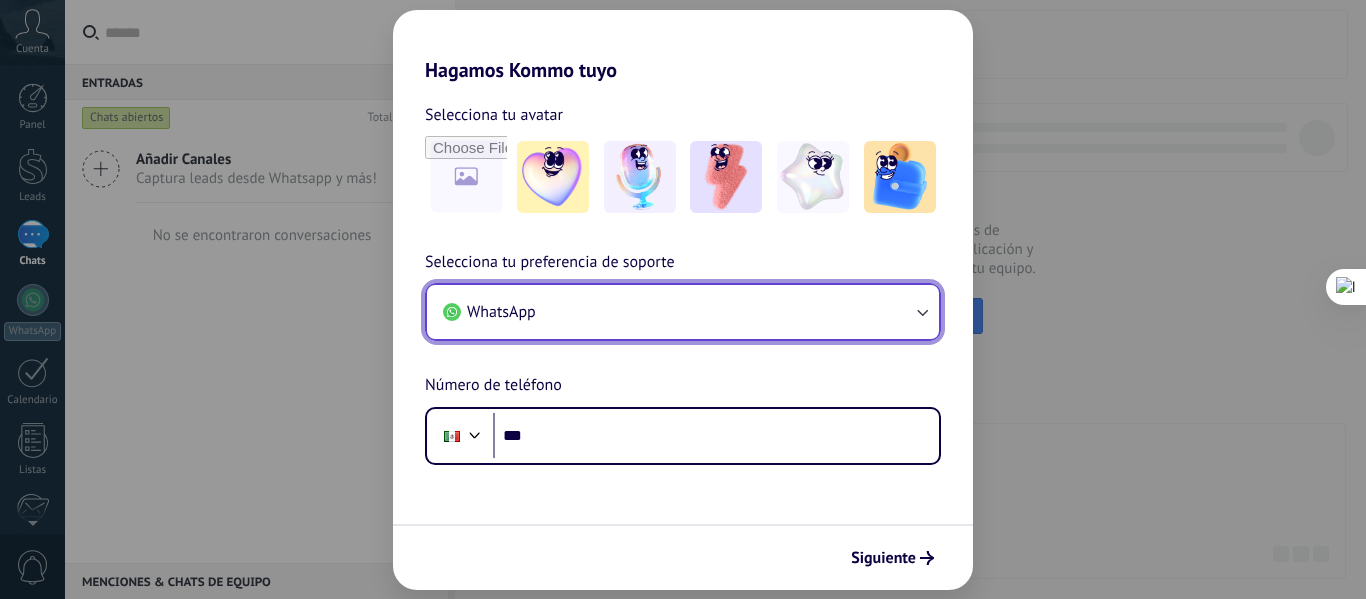 click on "WhatsApp" at bounding box center [683, 312] 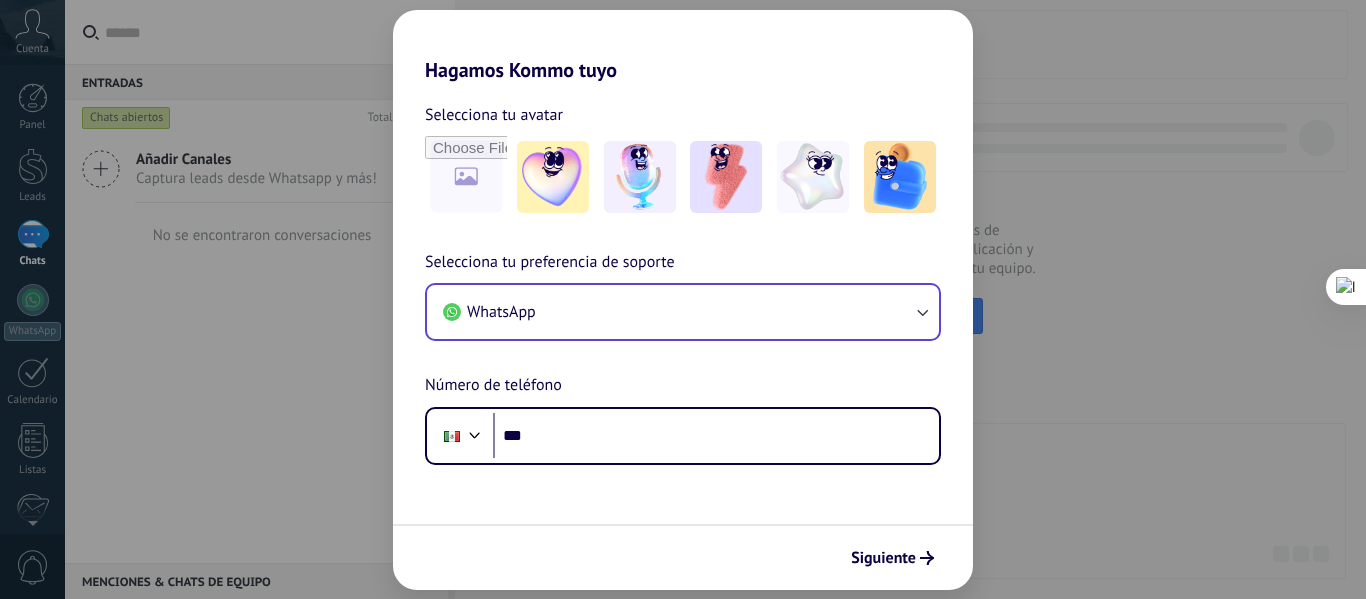 scroll, scrollTop: 0, scrollLeft: 0, axis: both 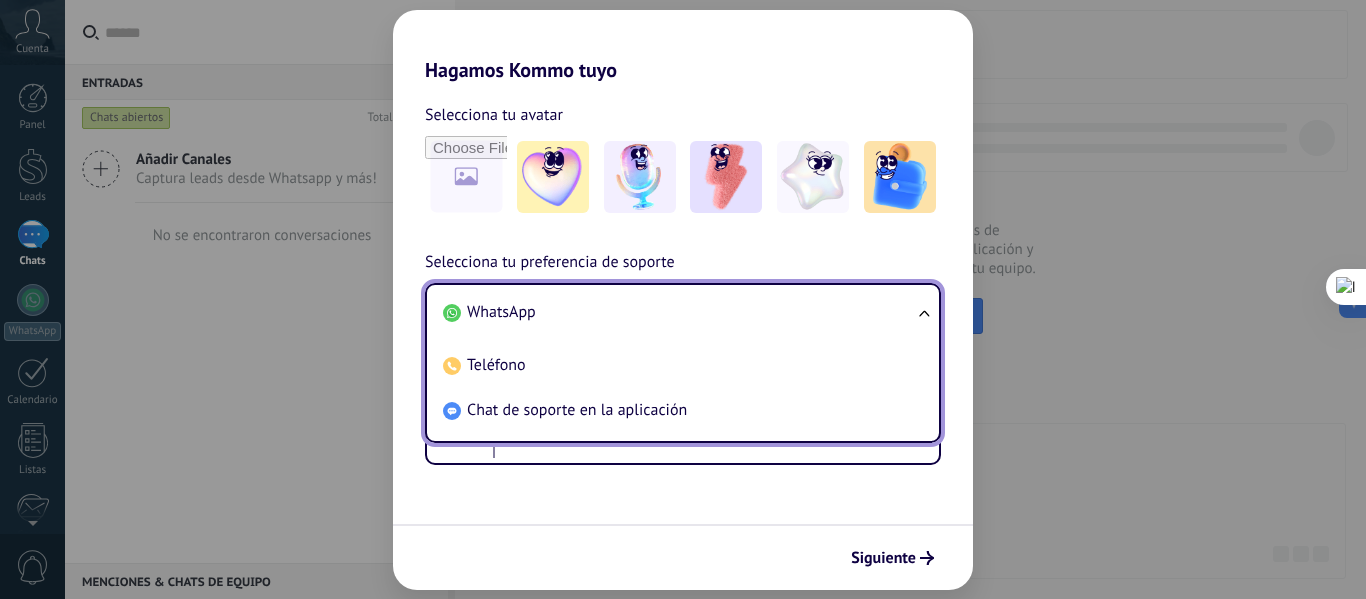 click on "WhatsApp" at bounding box center [679, 312] 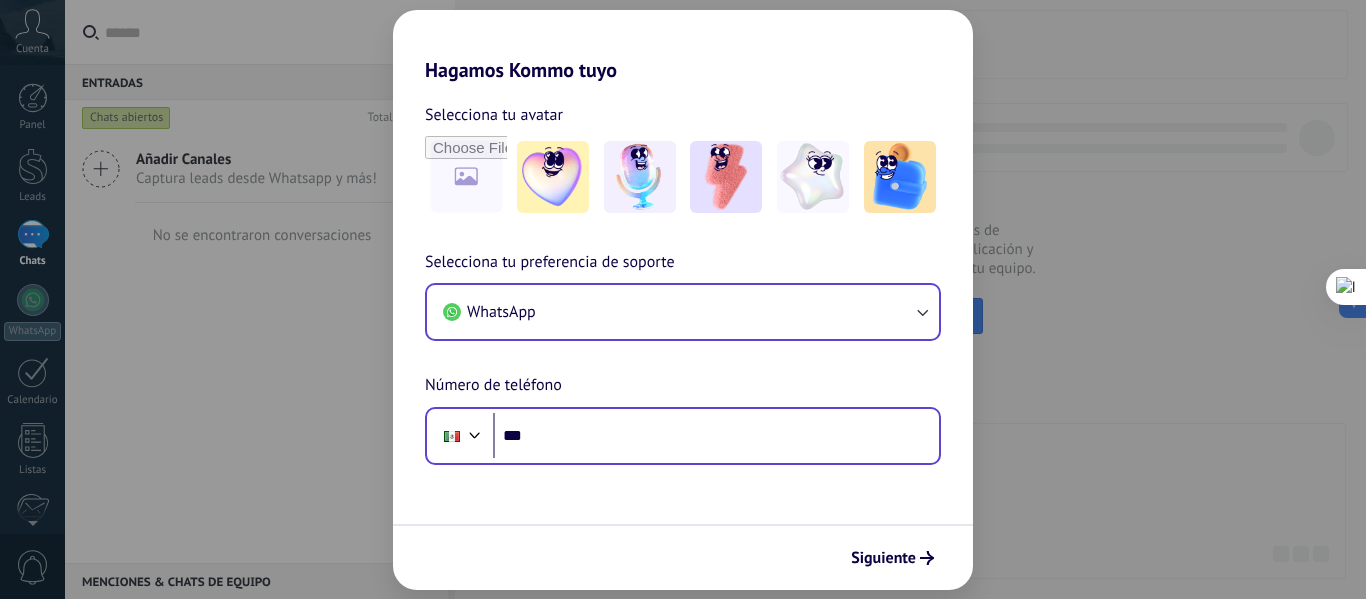 click on "Phone ***" at bounding box center (683, 436) 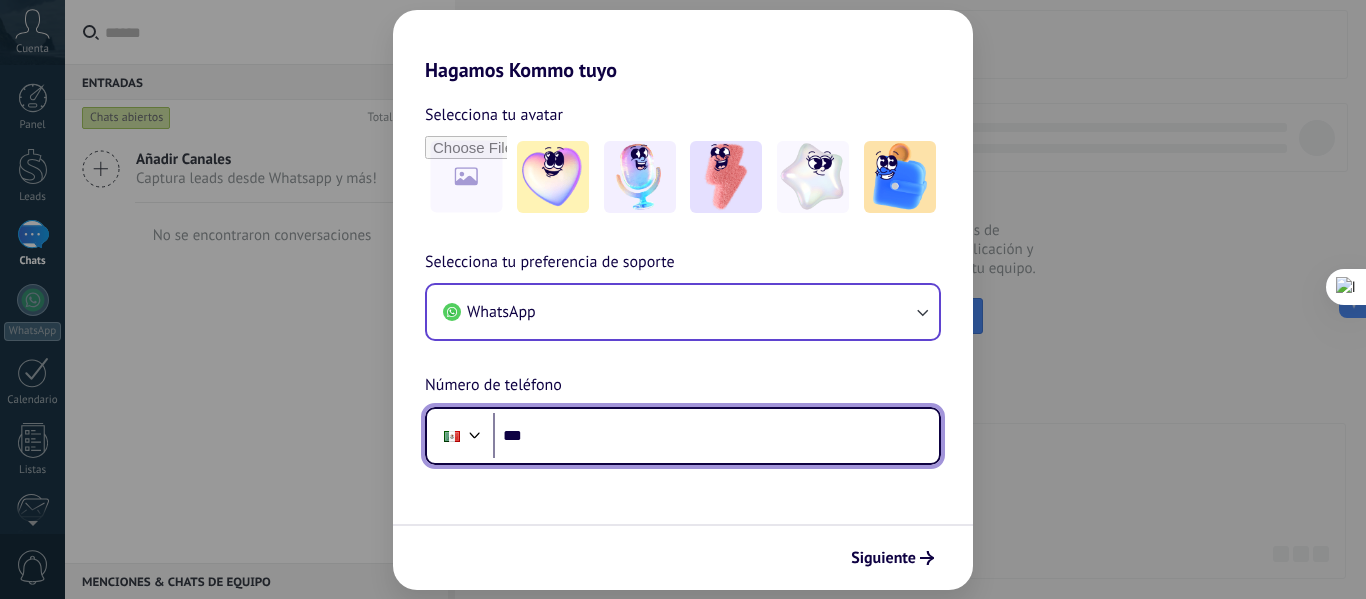 click on "***" at bounding box center [716, 436] 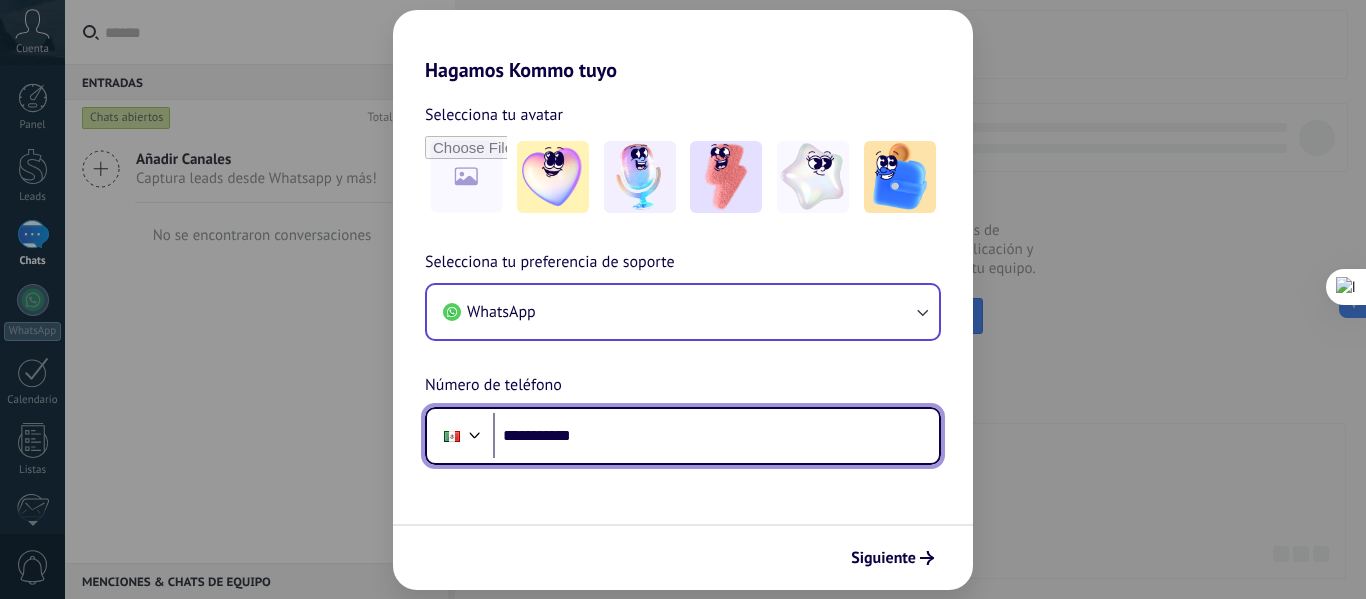 click on "**********" at bounding box center (716, 436) 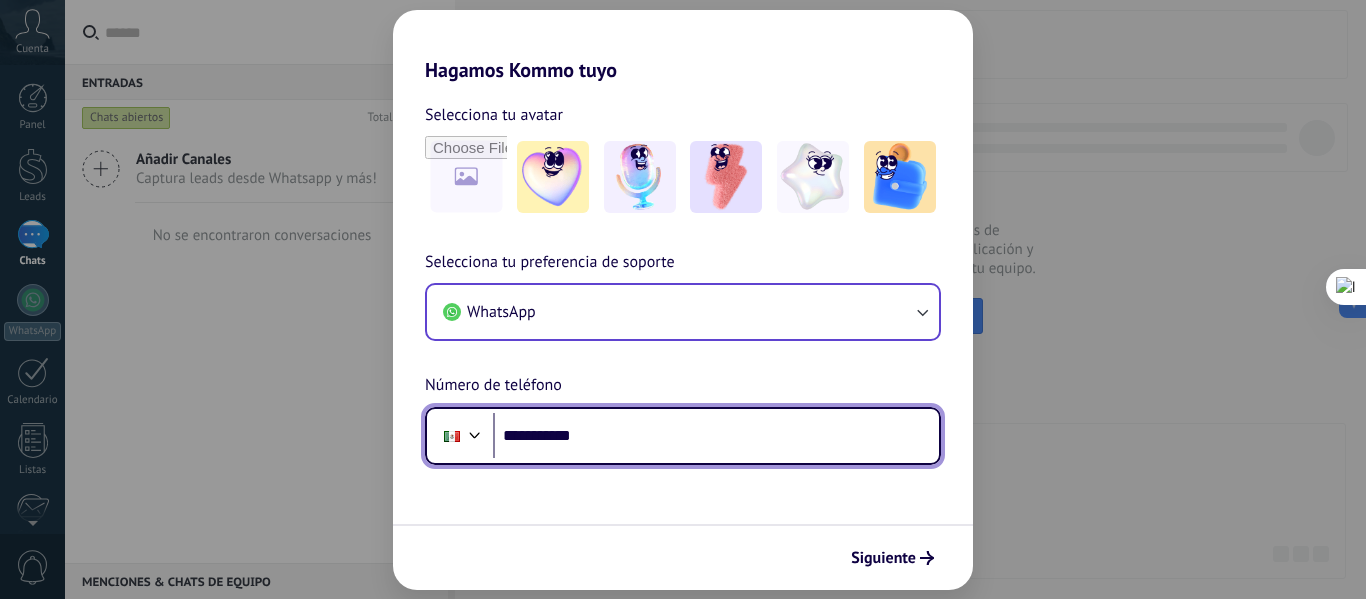 click on "**********" at bounding box center (716, 436) 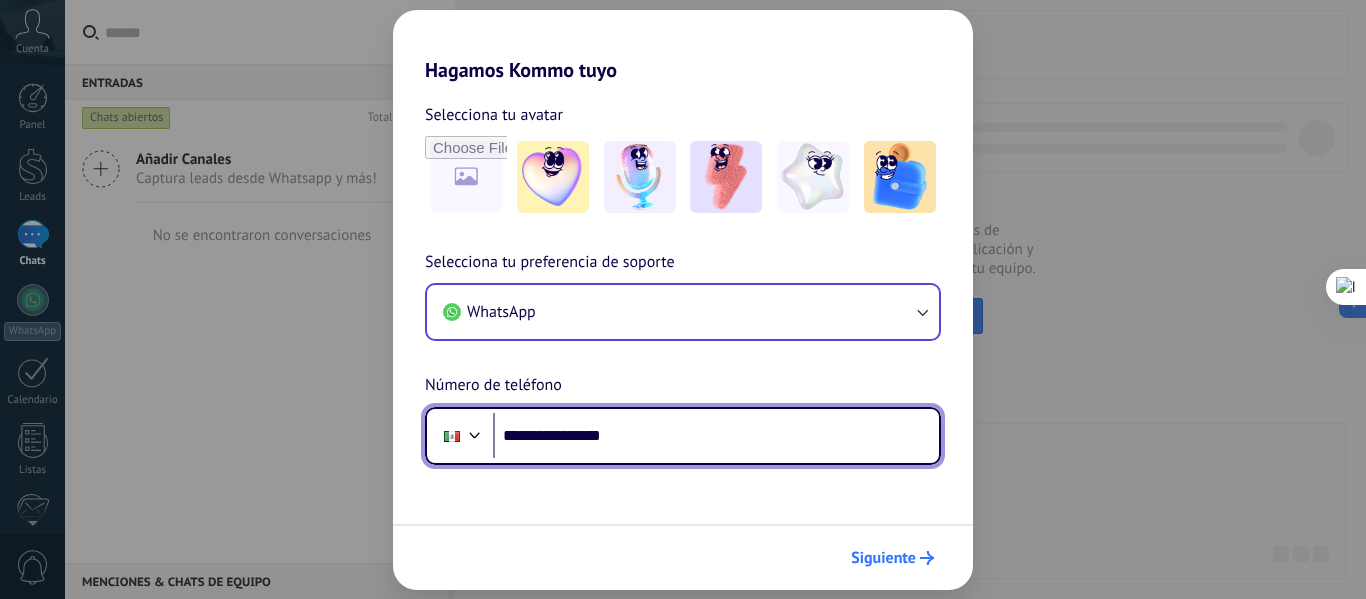 type on "**********" 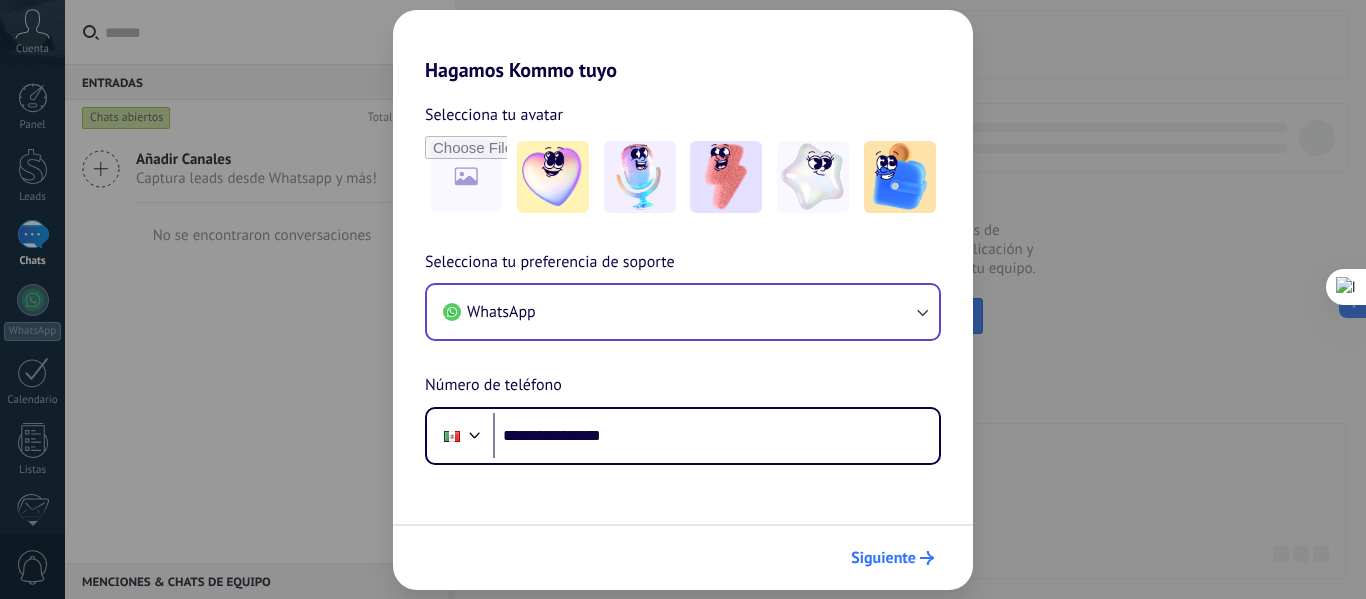 click on "Siguiente" at bounding box center (892, 558) 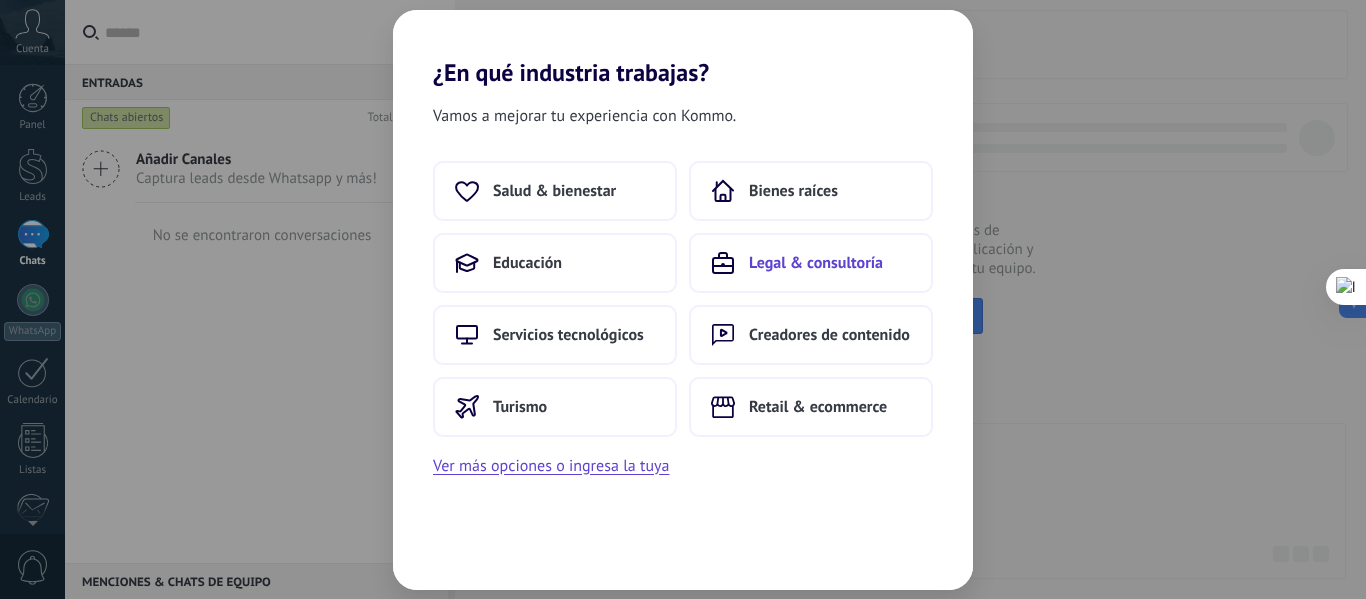 click on "Legal & consultoría" at bounding box center [816, 263] 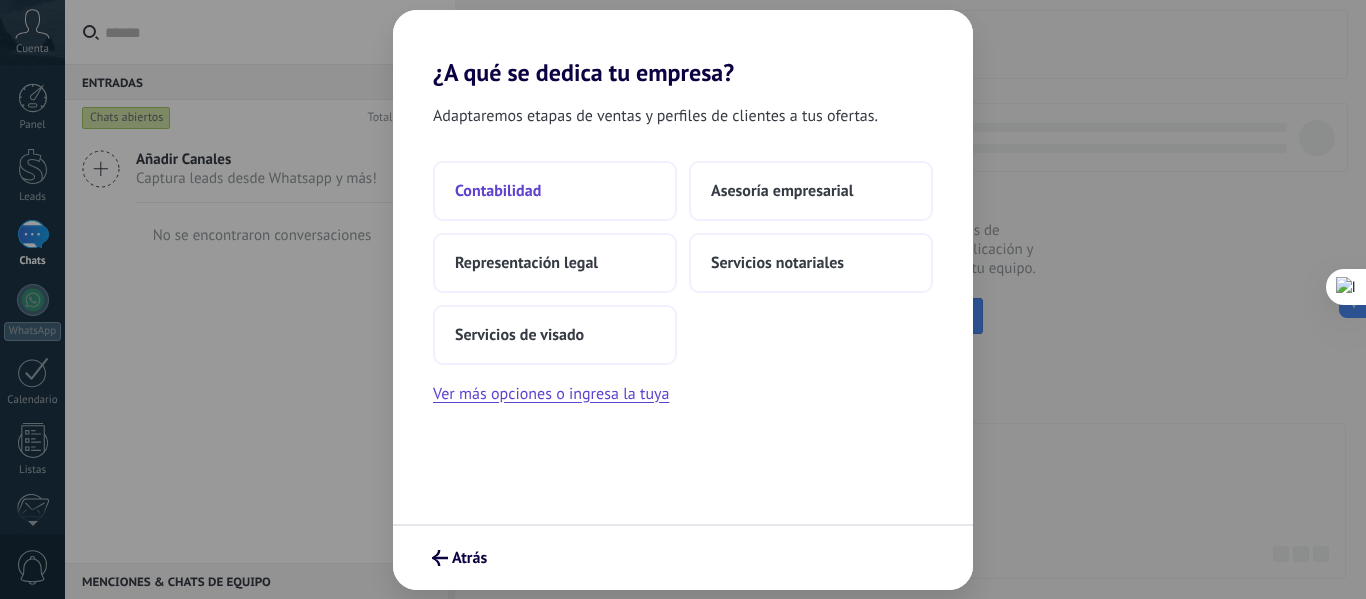 click on "Contabilidad" at bounding box center (555, 191) 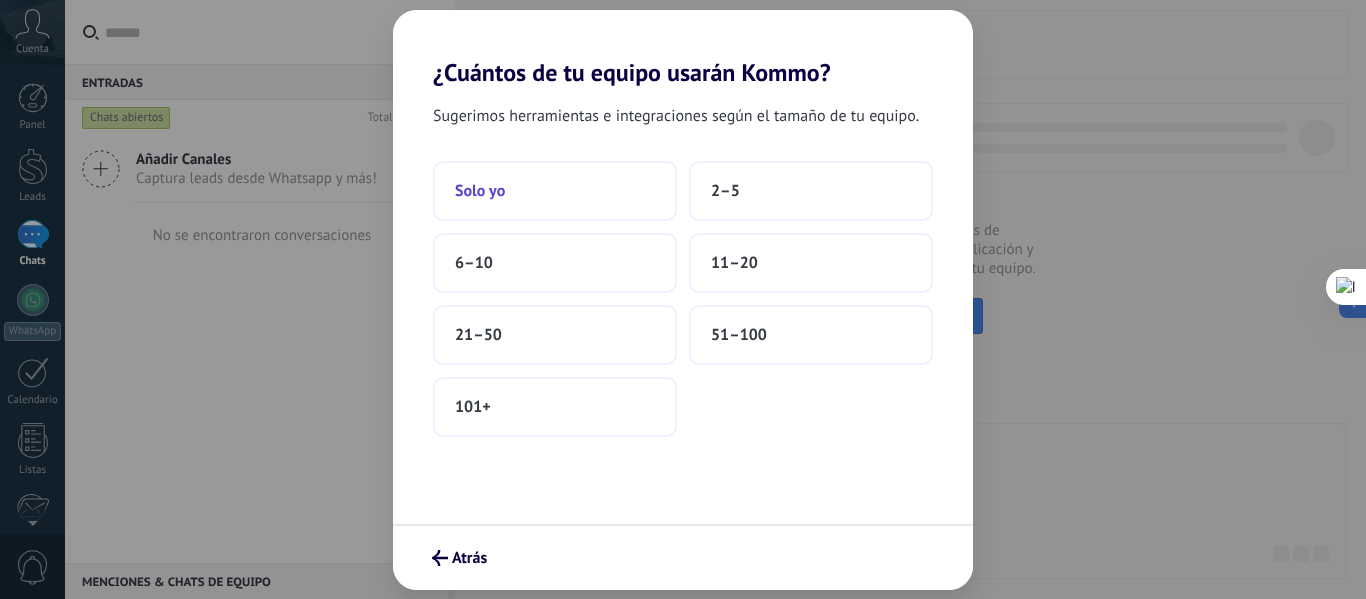 click on "Solo yo" at bounding box center [555, 191] 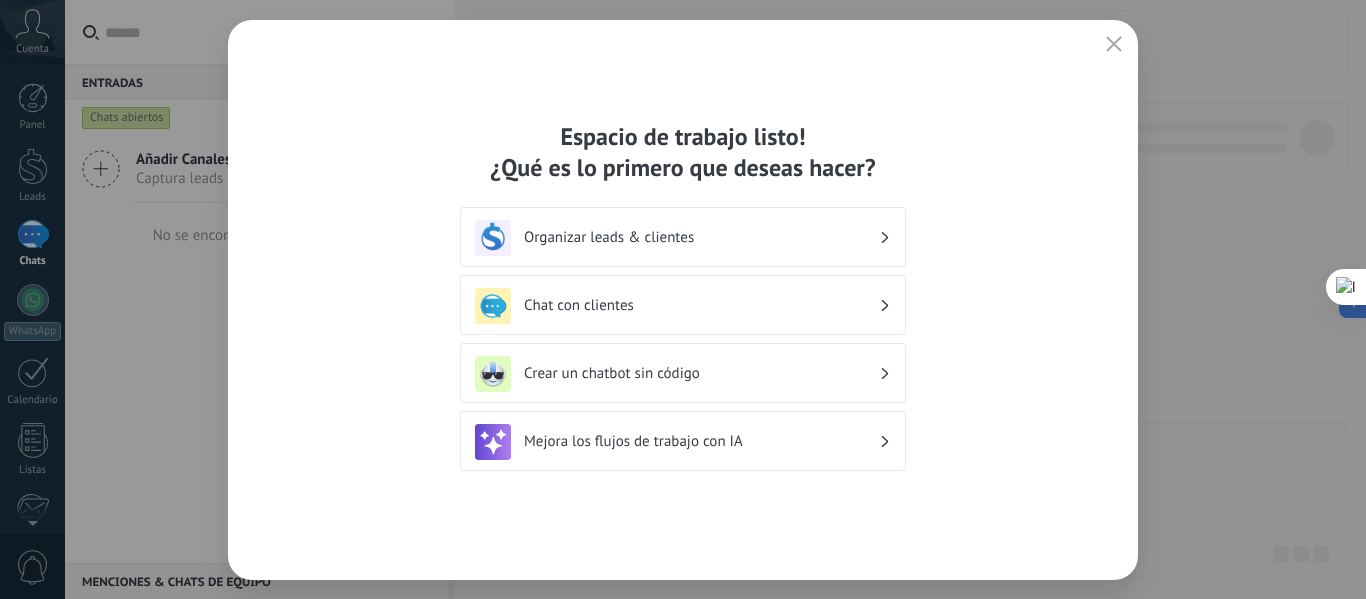 click on "Mejora los flujos de trabajo con IA" at bounding box center (683, 442) 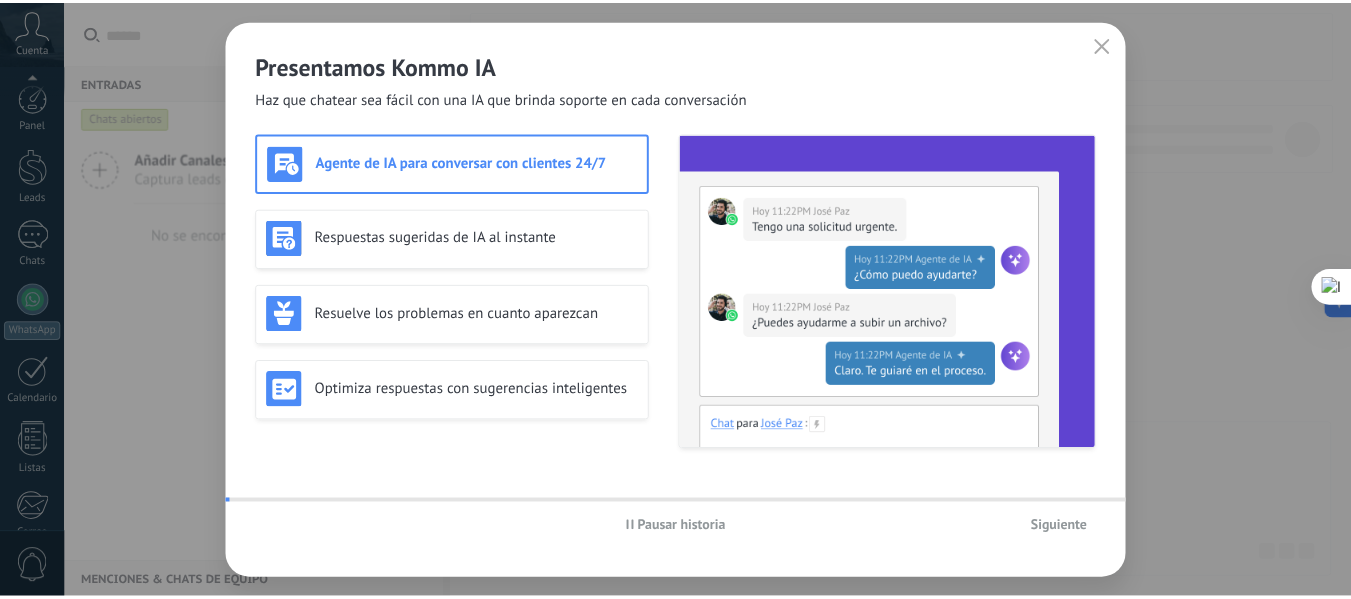 scroll, scrollTop: 233, scrollLeft: 0, axis: vertical 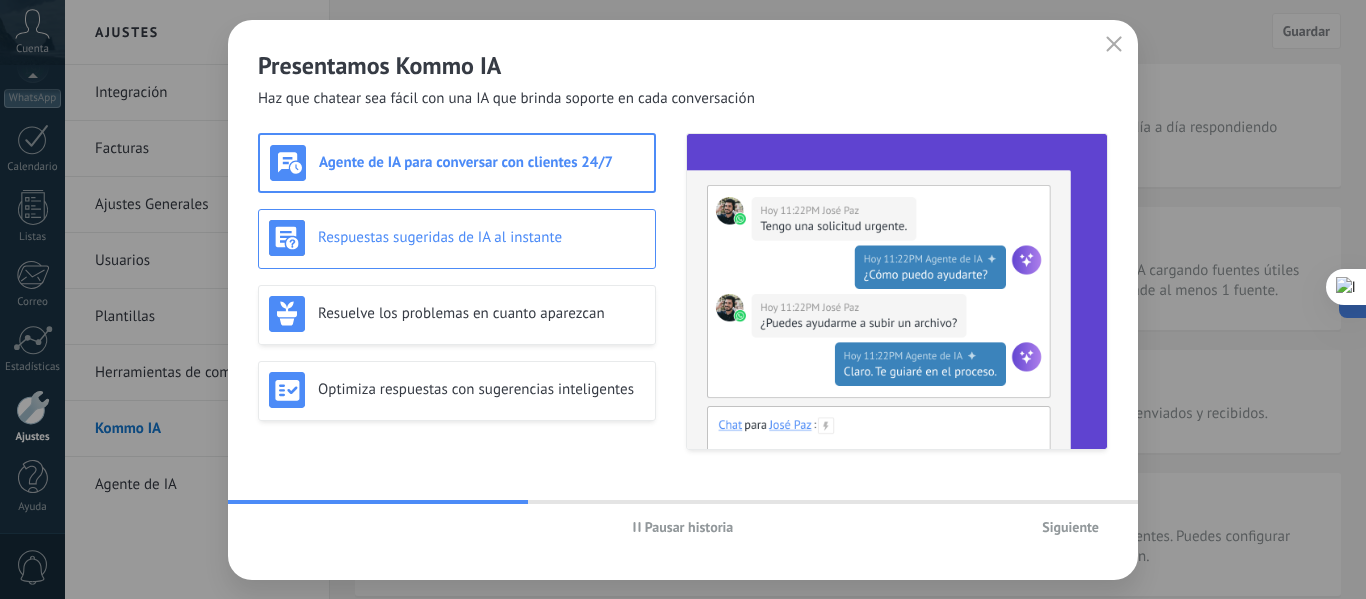 click on "Respuestas sugeridas de IA al instante" at bounding box center [481, 237] 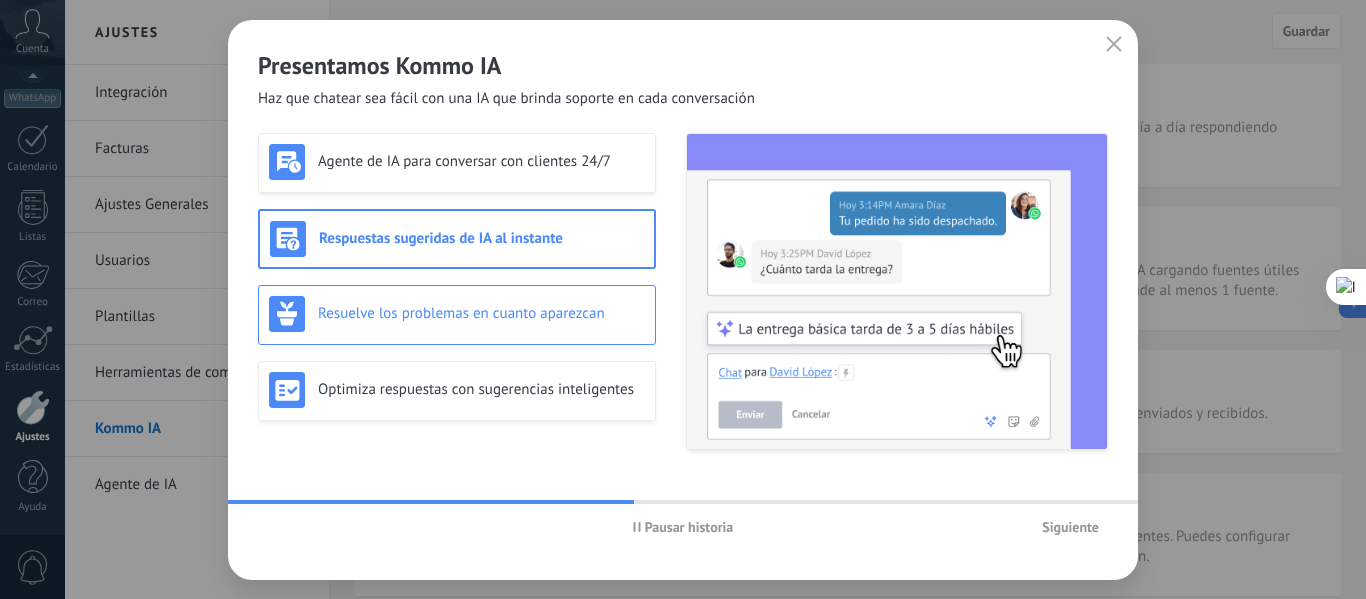click on "Resuelve los problemas en cuanto aparezcan" at bounding box center (457, 314) 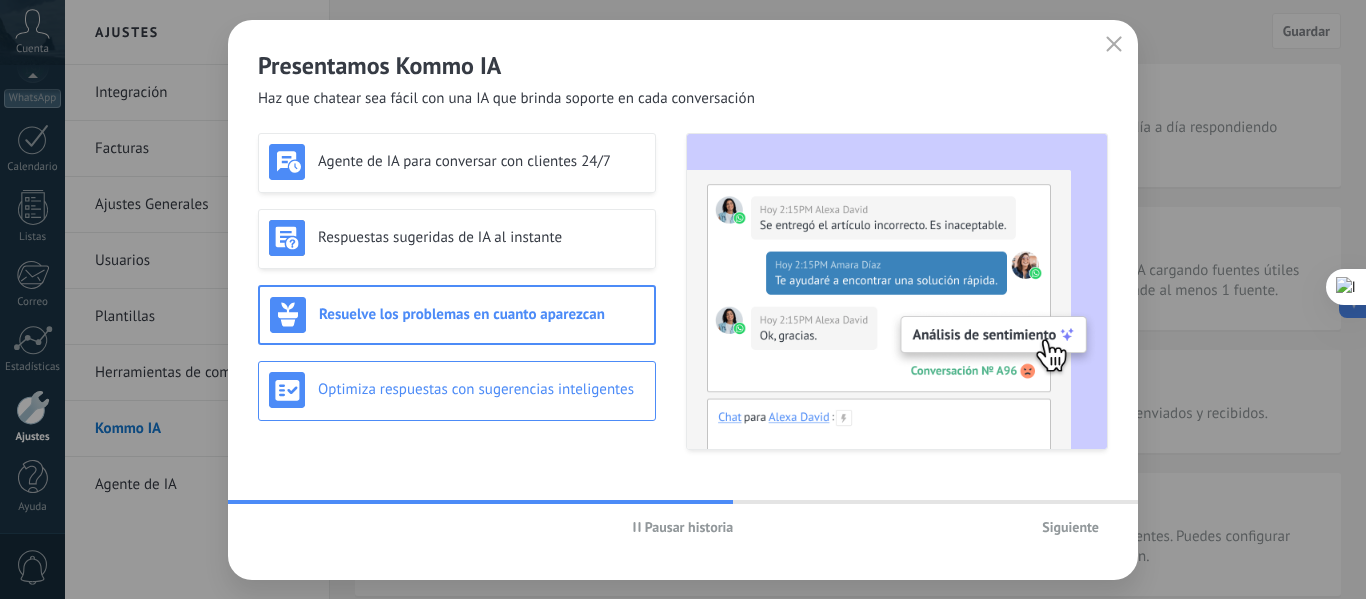 click on "Optimiza respuestas con sugerencias inteligentes" at bounding box center [457, 390] 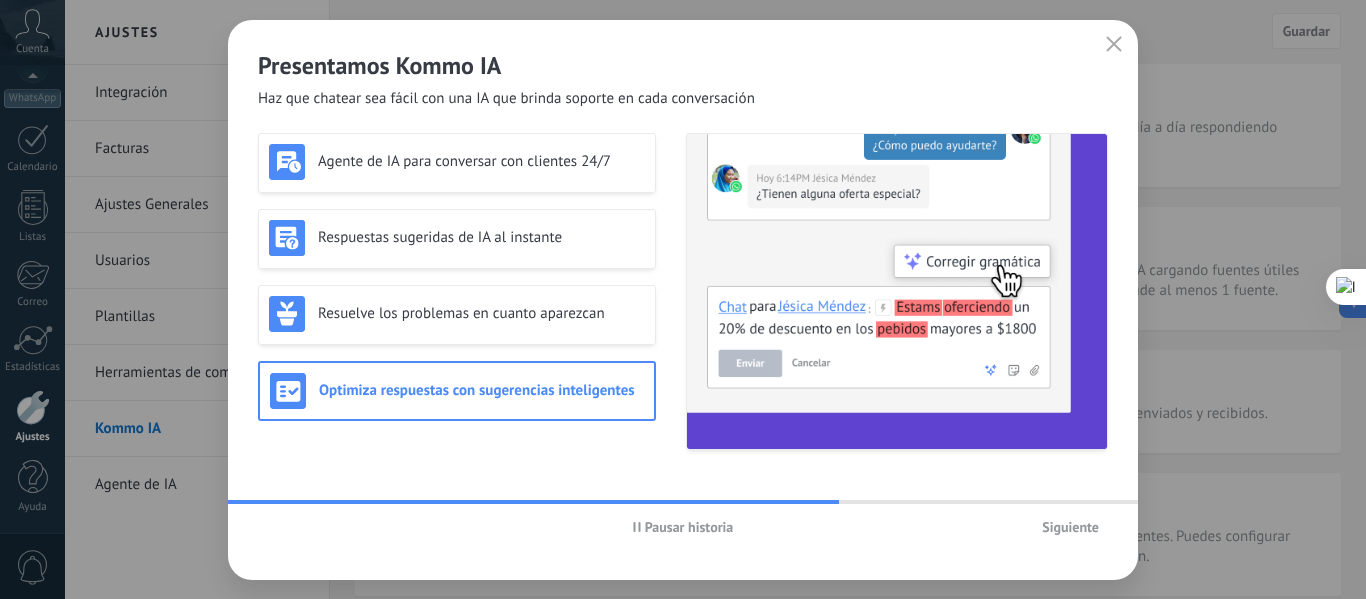 click on "Siguiente" at bounding box center [1070, 527] 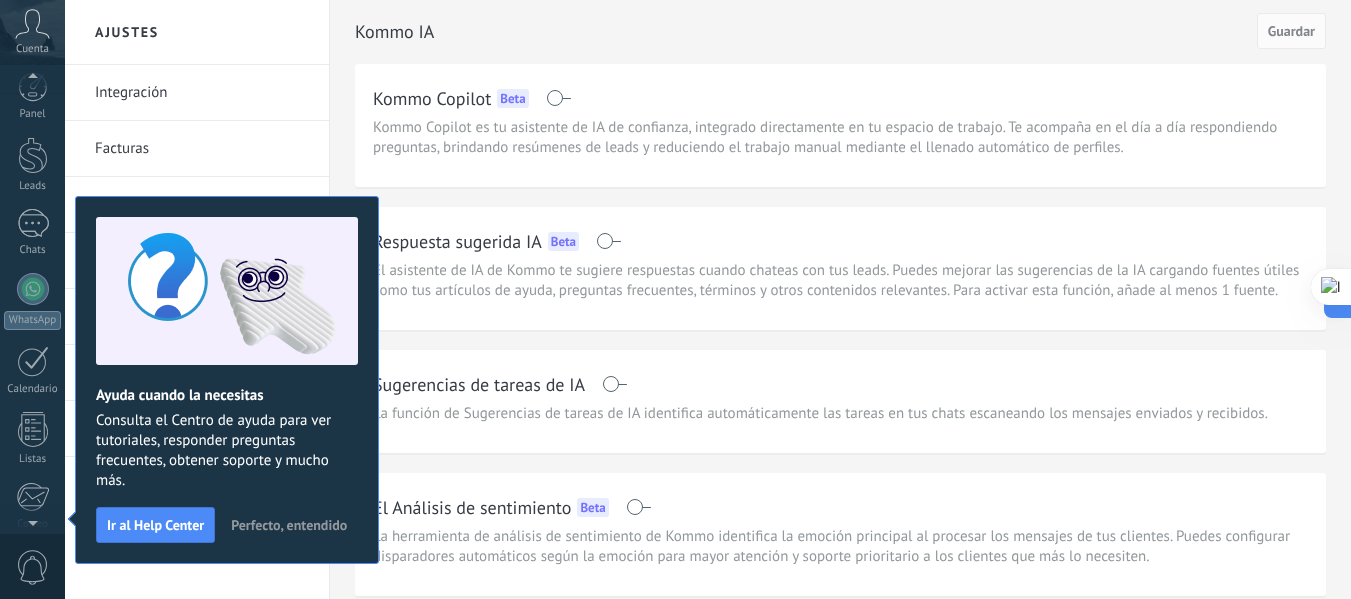 scroll, scrollTop: 233, scrollLeft: 0, axis: vertical 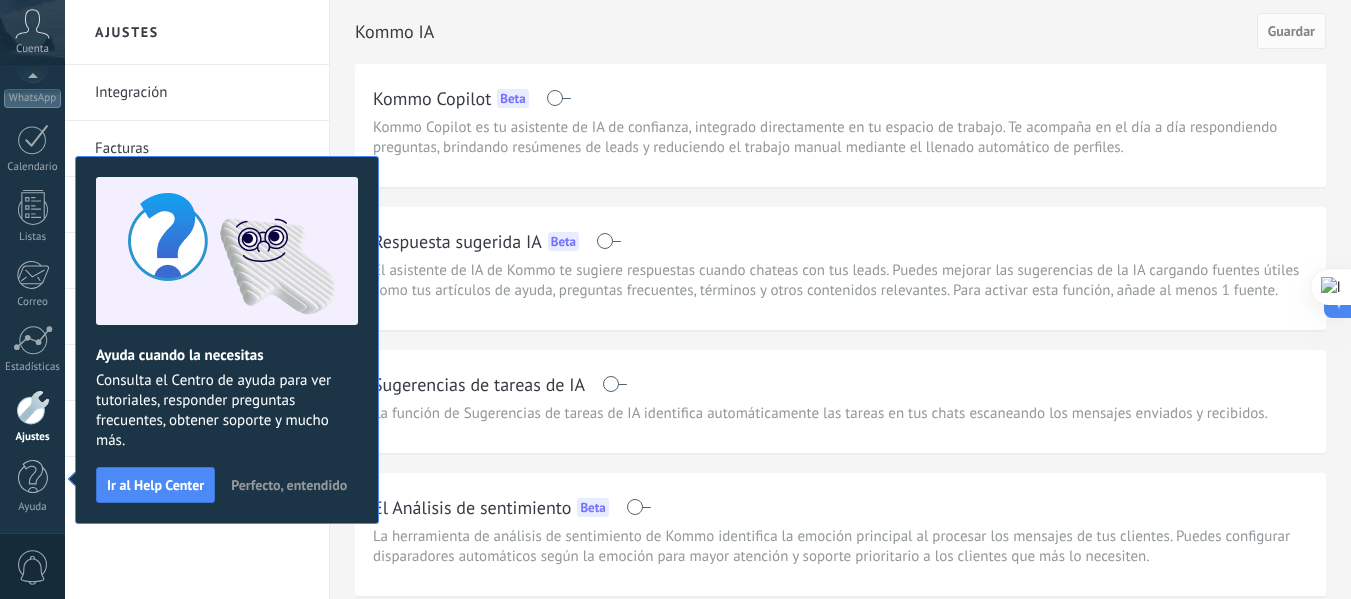 click on "Perfecto, entendido" at bounding box center [289, 485] 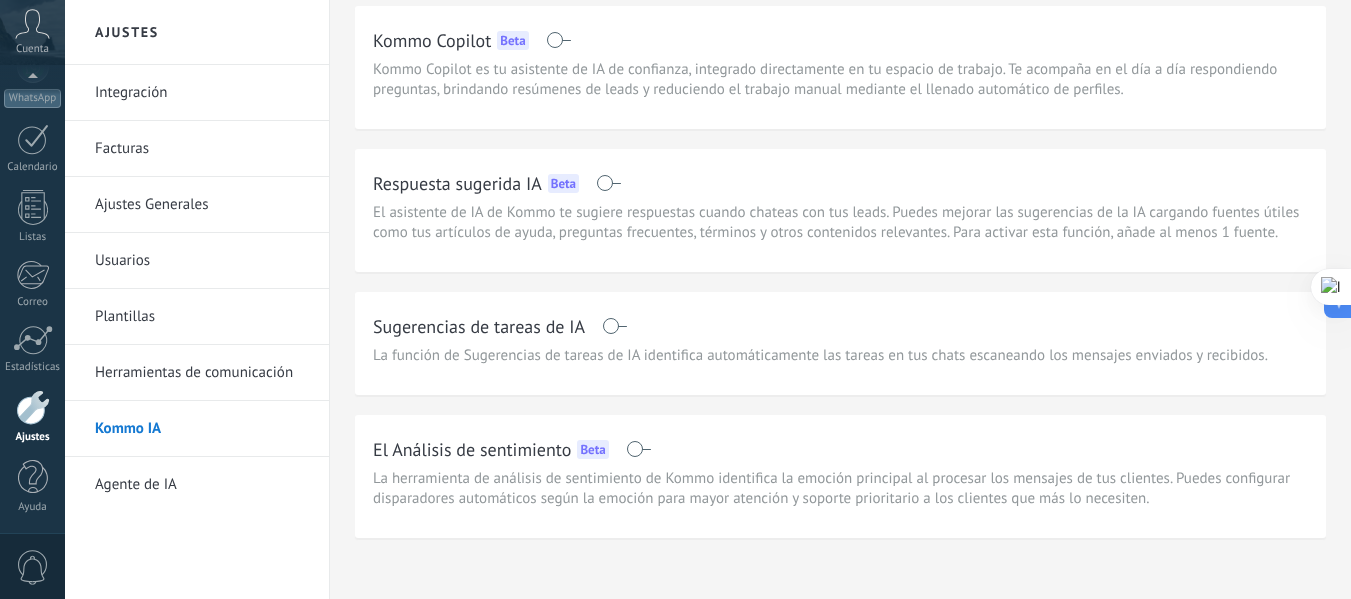 scroll, scrollTop: 82, scrollLeft: 0, axis: vertical 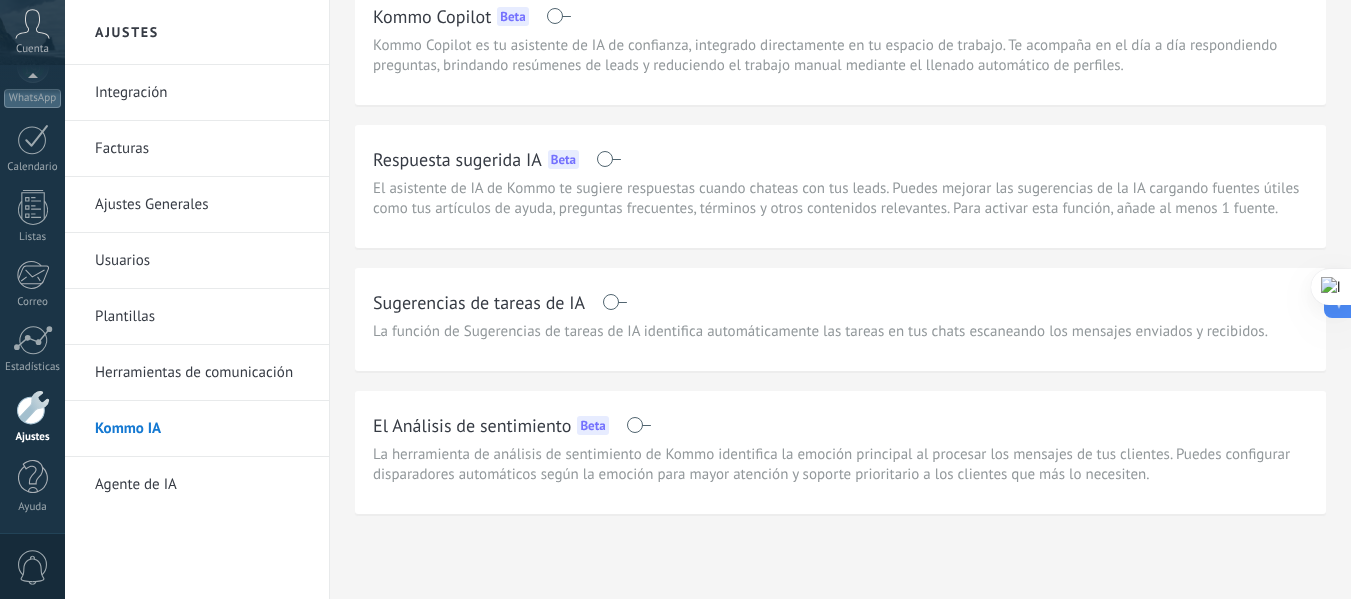 click 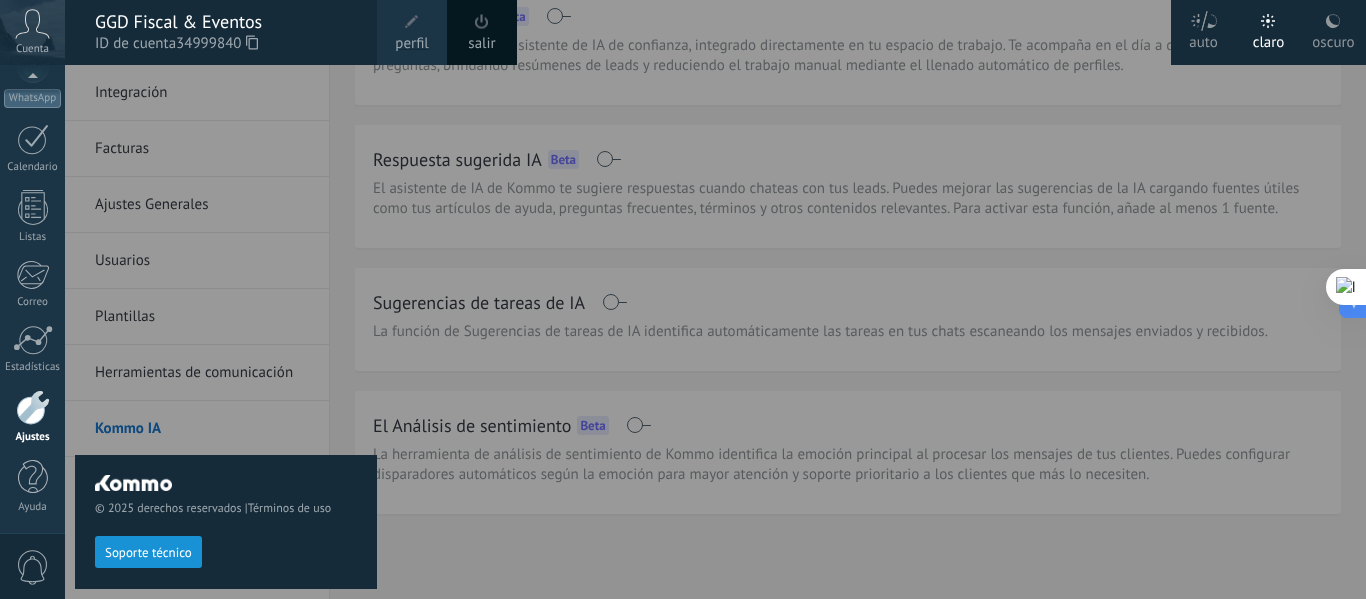 click at bounding box center (748, 299) 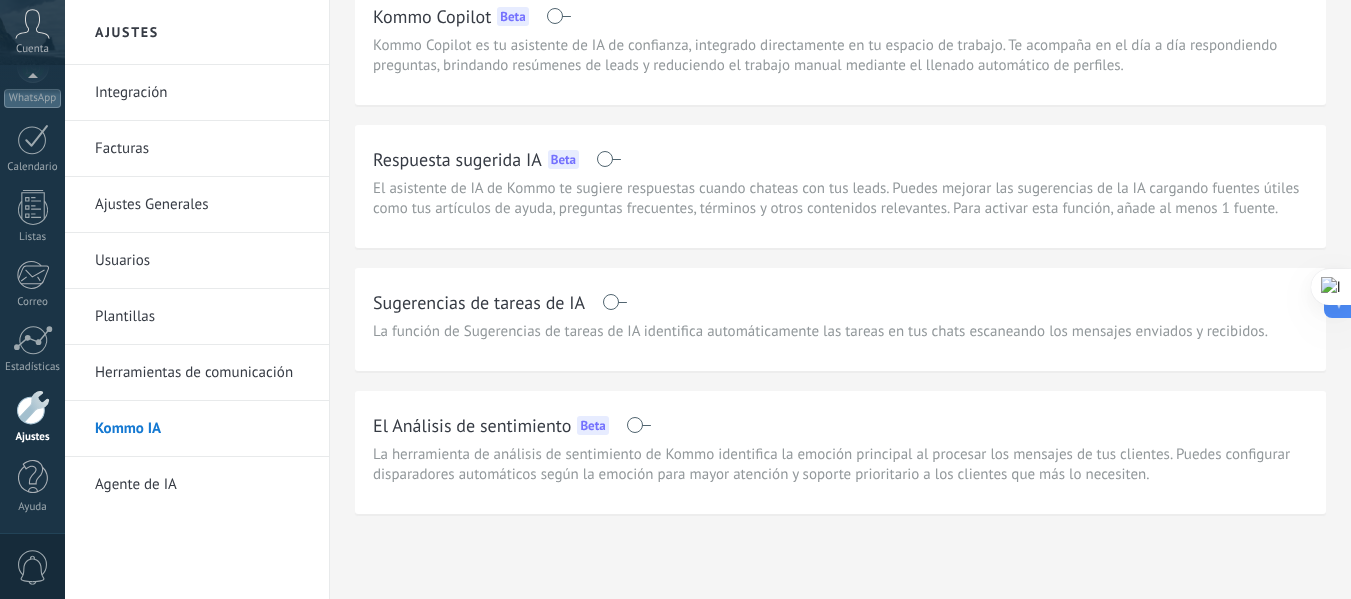 click 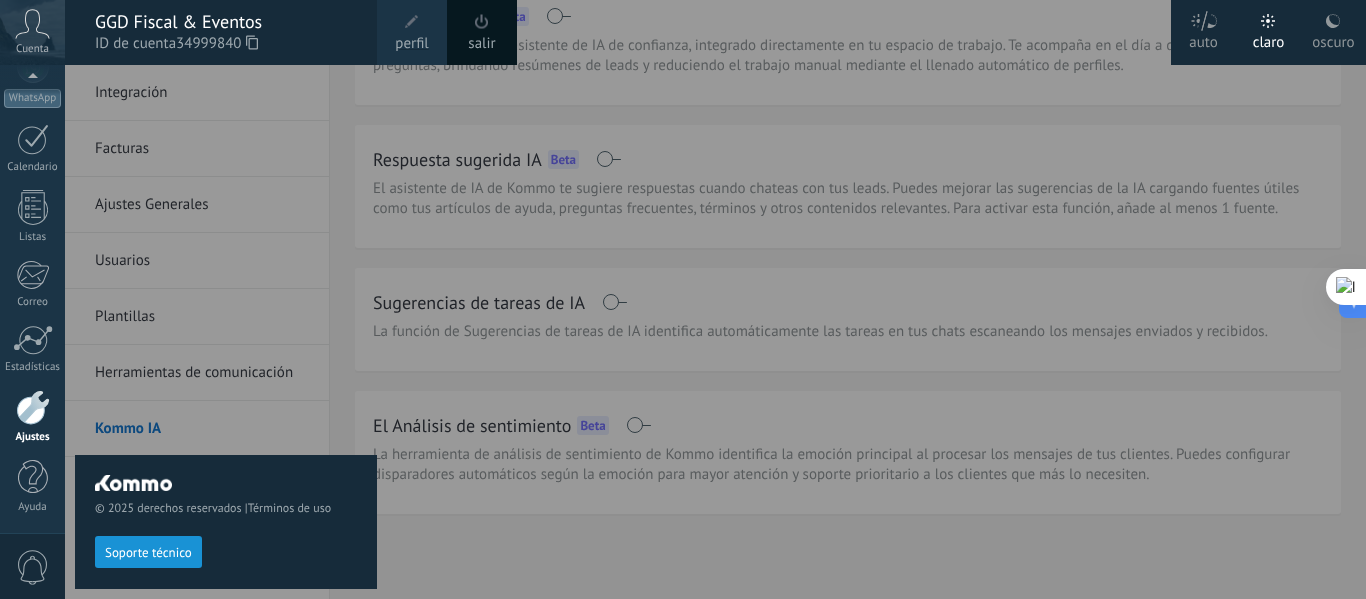 click on "oscuro" at bounding box center [1333, 39] 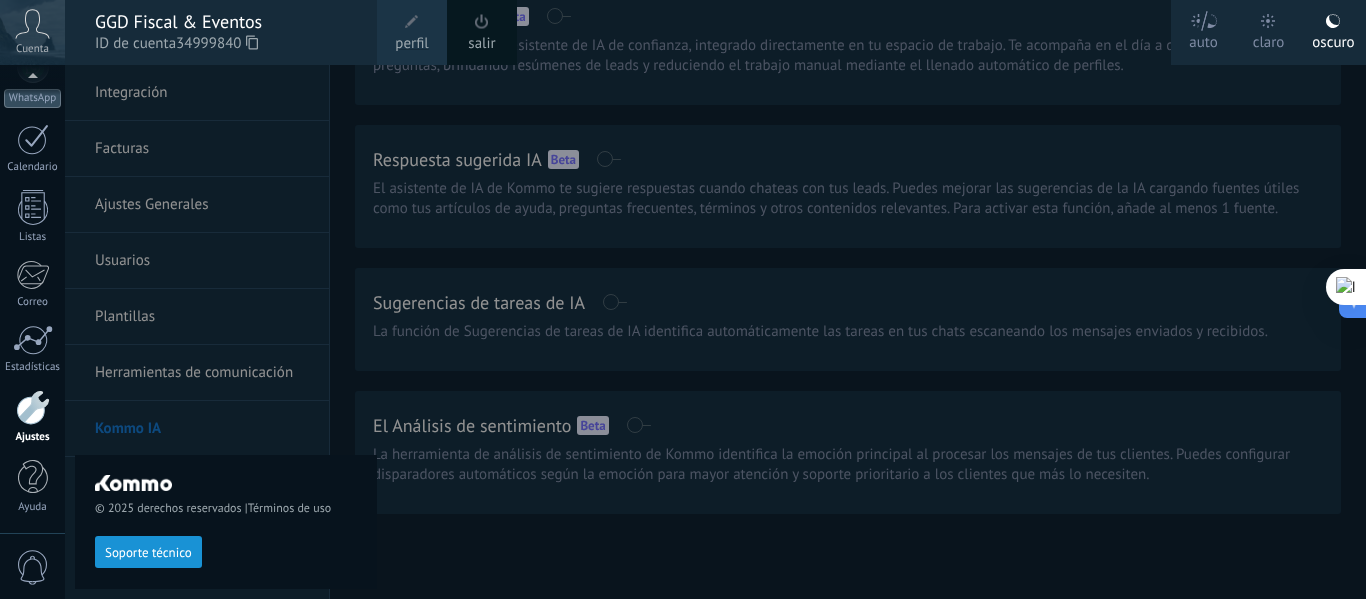 click at bounding box center [748, 299] 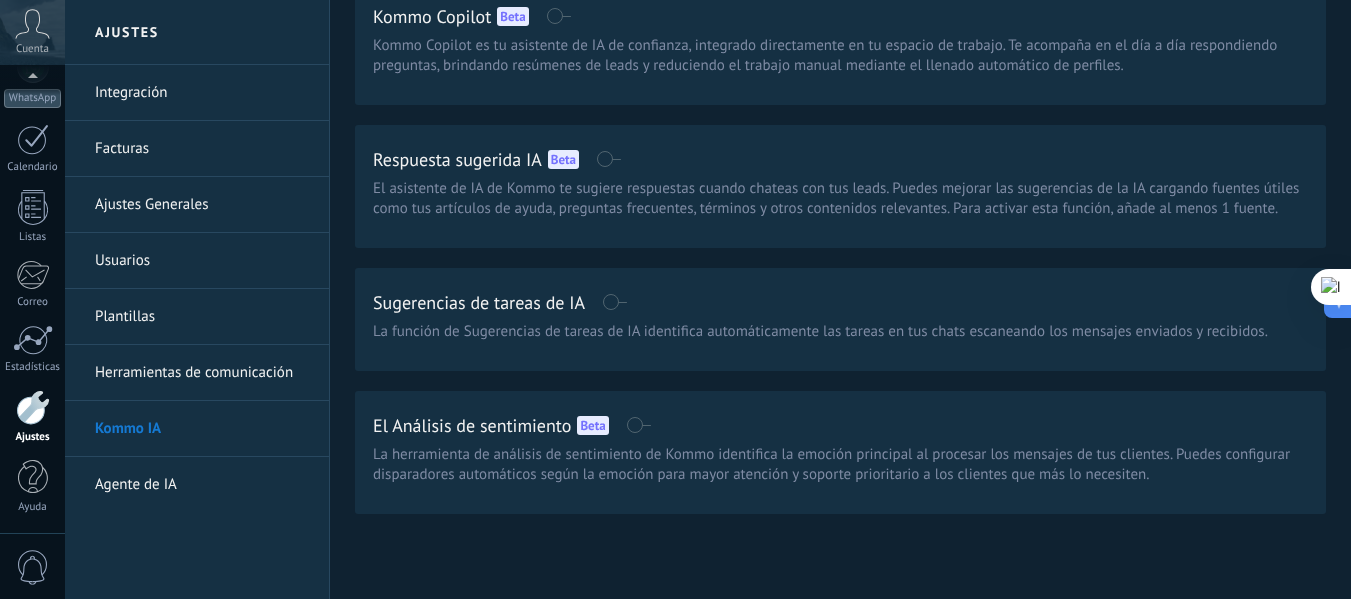scroll, scrollTop: 0, scrollLeft: 0, axis: both 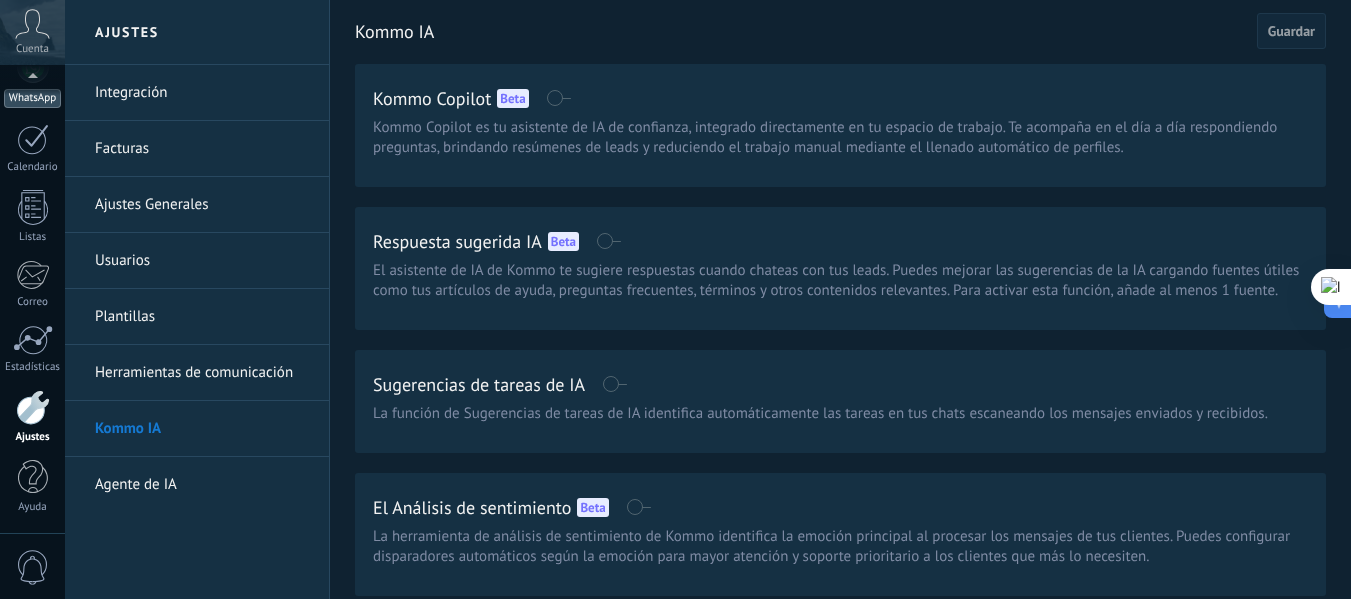 click on "WhatsApp" at bounding box center [32, 98] 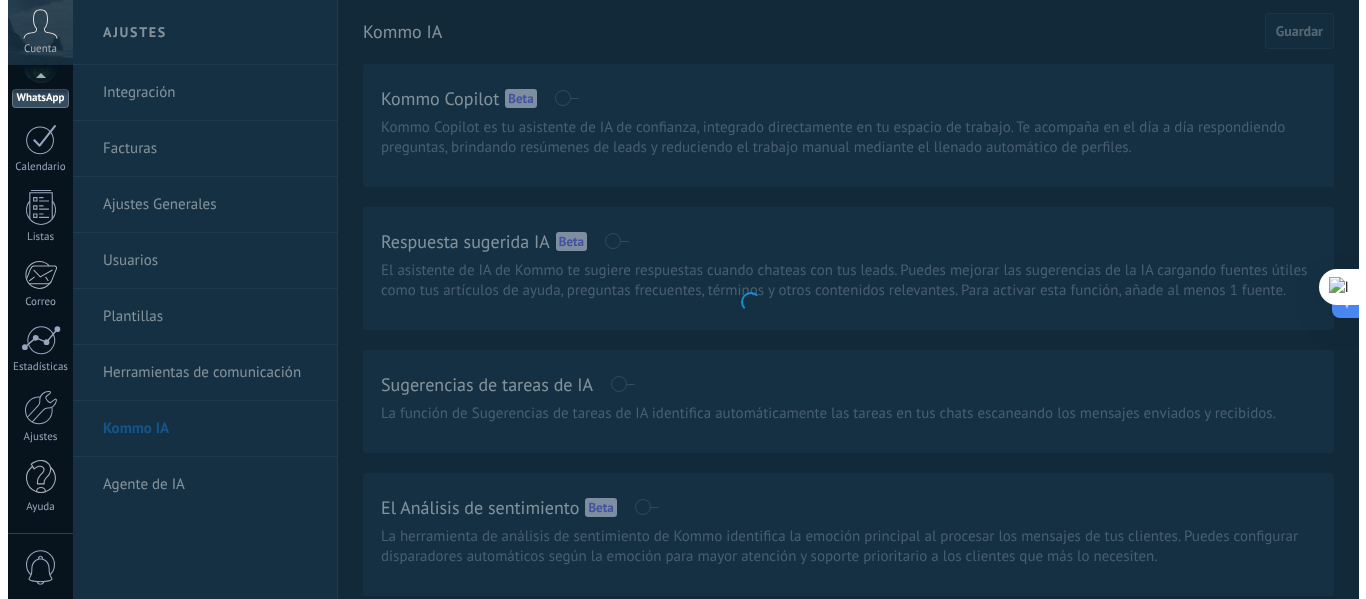 scroll, scrollTop: 0, scrollLeft: 0, axis: both 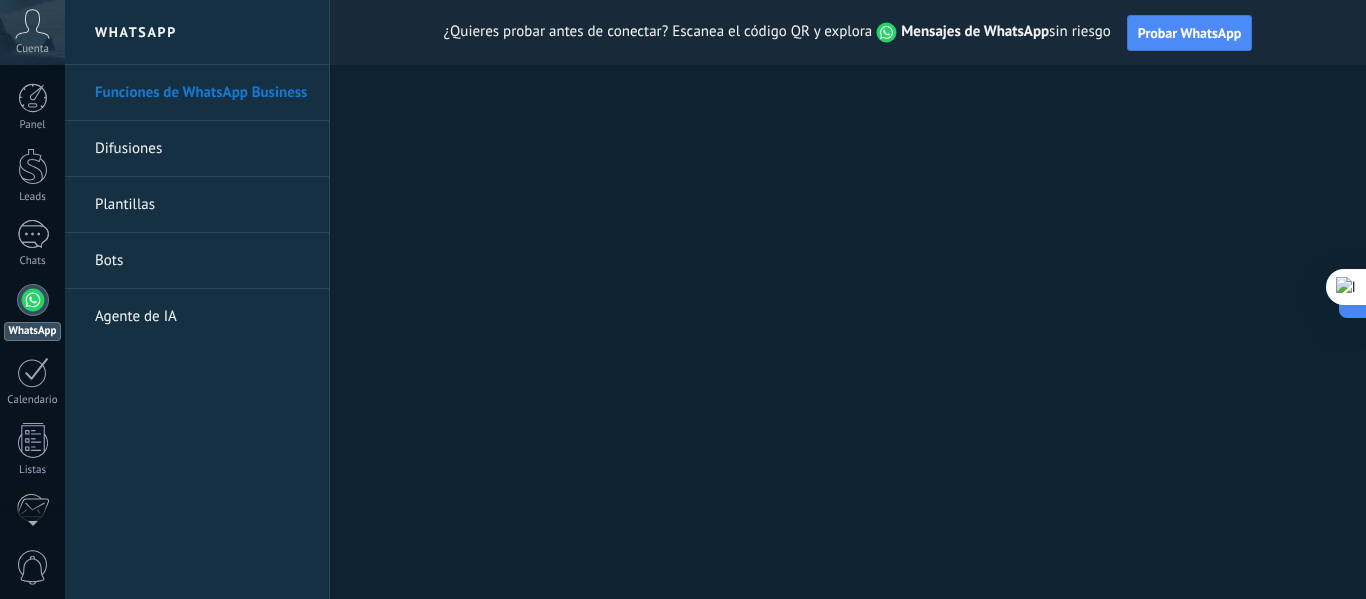 click on "Difusiones" at bounding box center [202, 149] 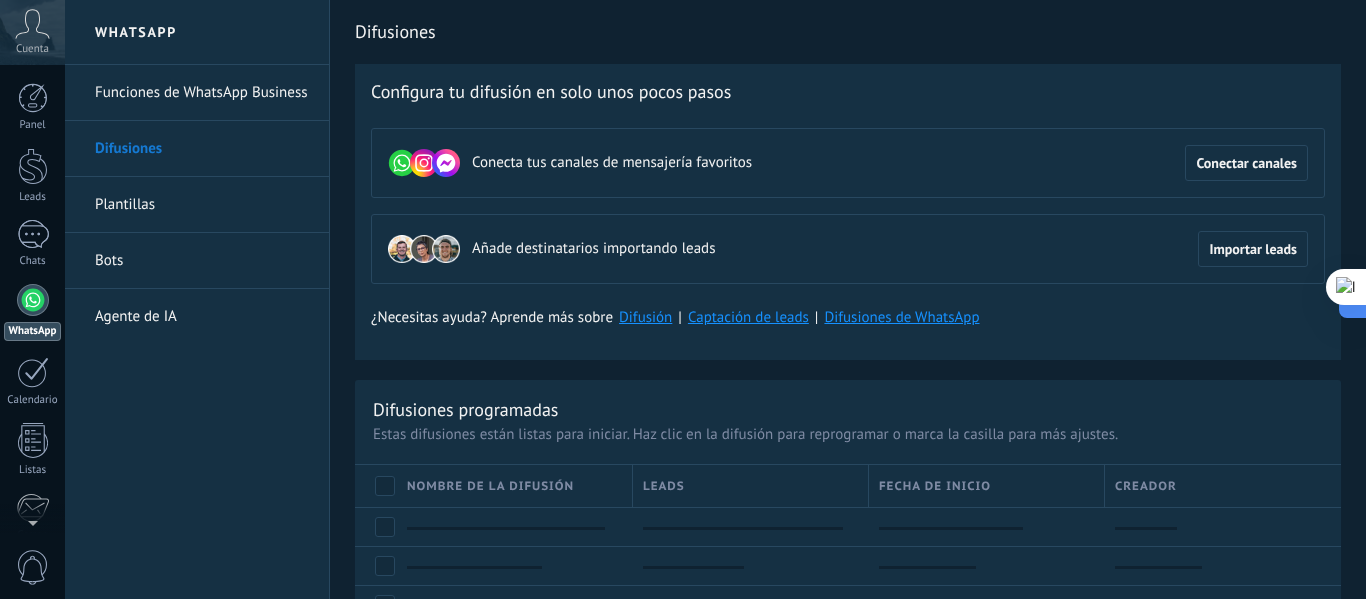 scroll, scrollTop: 100, scrollLeft: 0, axis: vertical 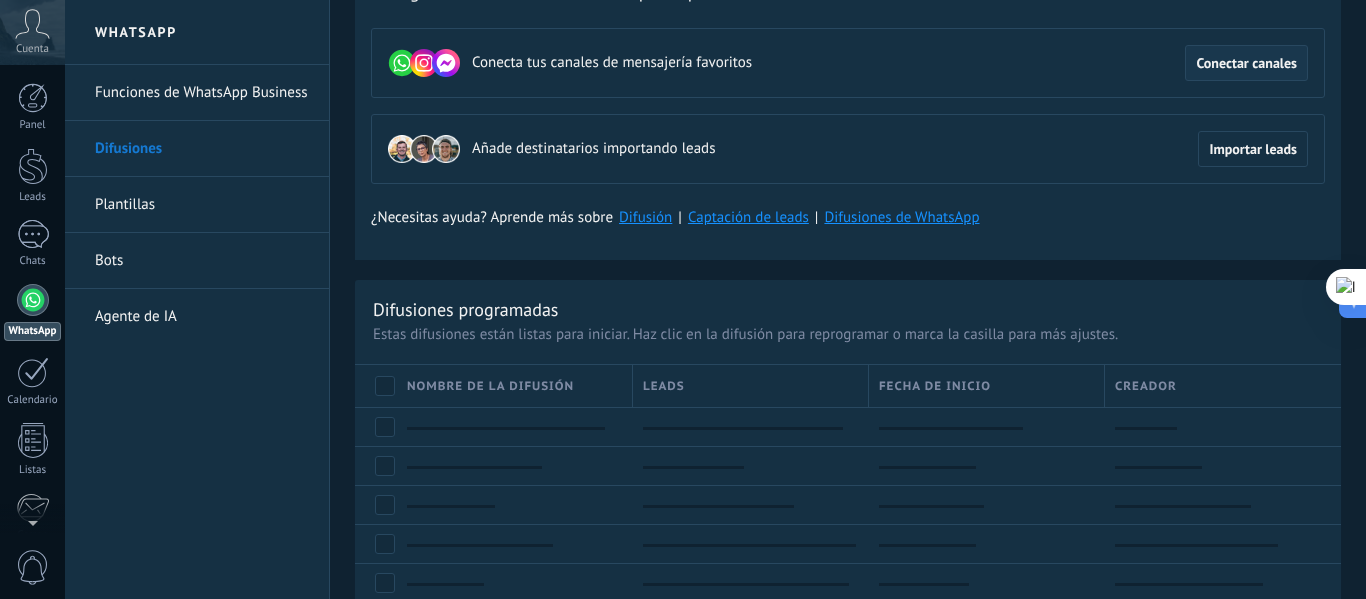 click on "Conectar canales" at bounding box center (1246, 63) 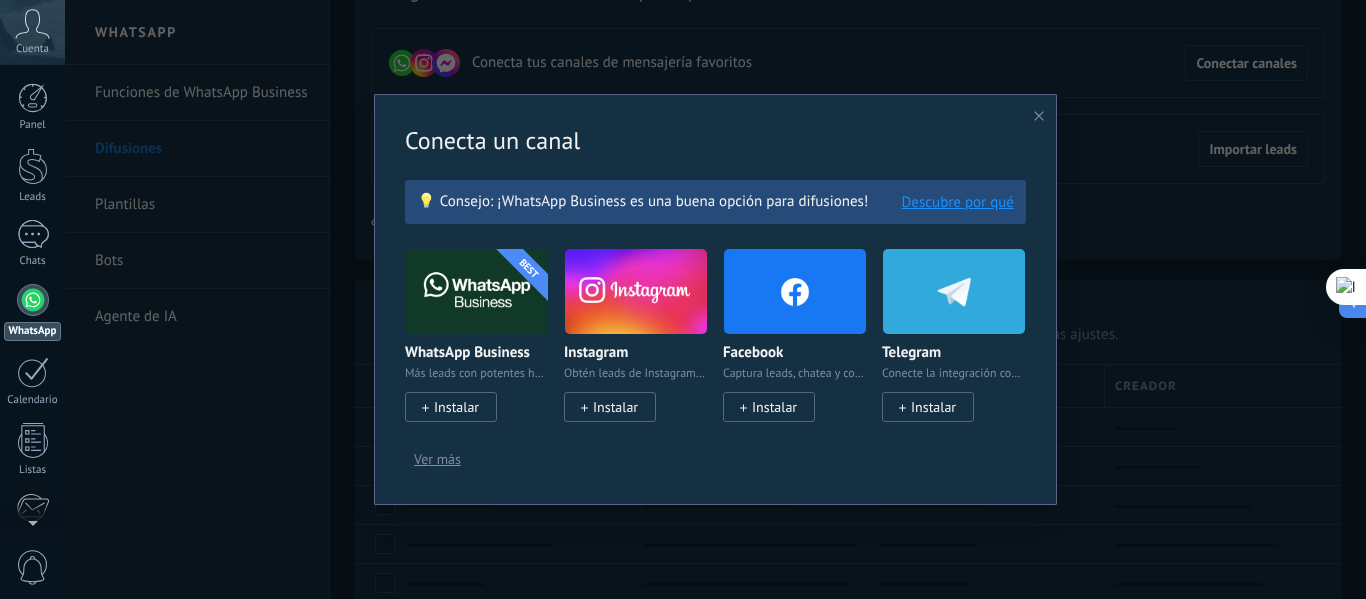 click on "Instalar" at bounding box center (456, 407) 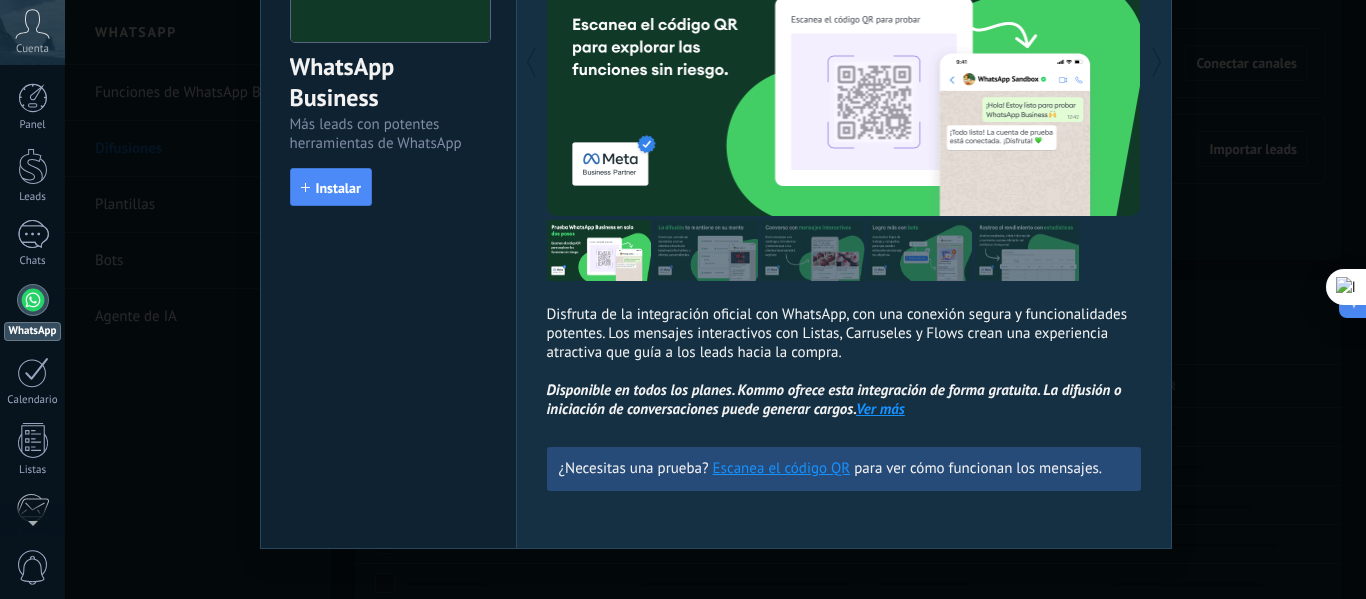 scroll, scrollTop: 218, scrollLeft: 0, axis: vertical 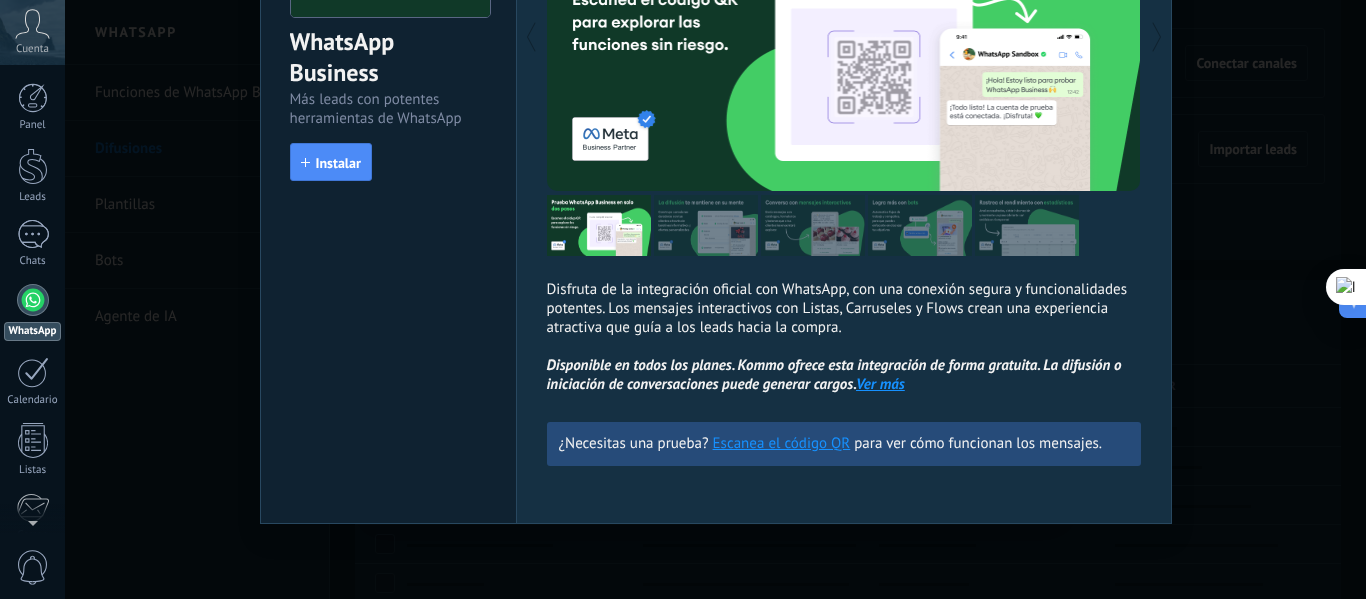 click on "Escanea el código QR" at bounding box center [782, 443] 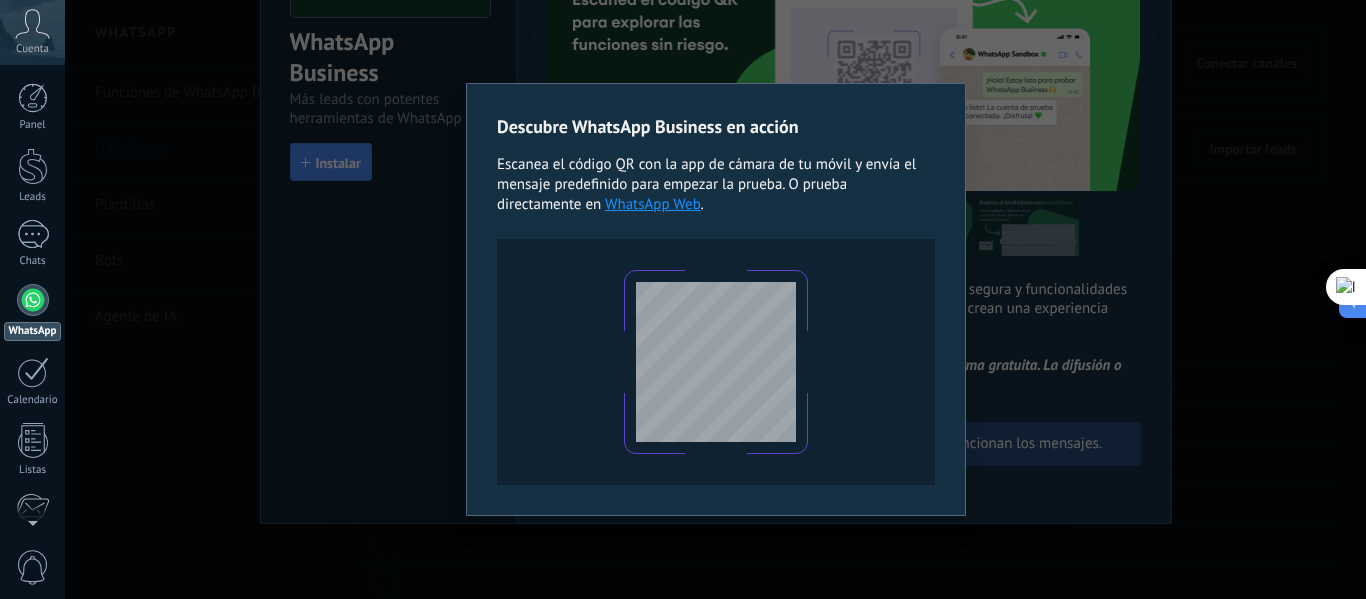 click on "Descubre WhatsApp Business en acción Escanea el código QR con la app de cámara de tu móvil y envía el mensaje predefinido para empezar la prueba. O prueba directamente en   WhatsApp Web ." at bounding box center [715, 299] 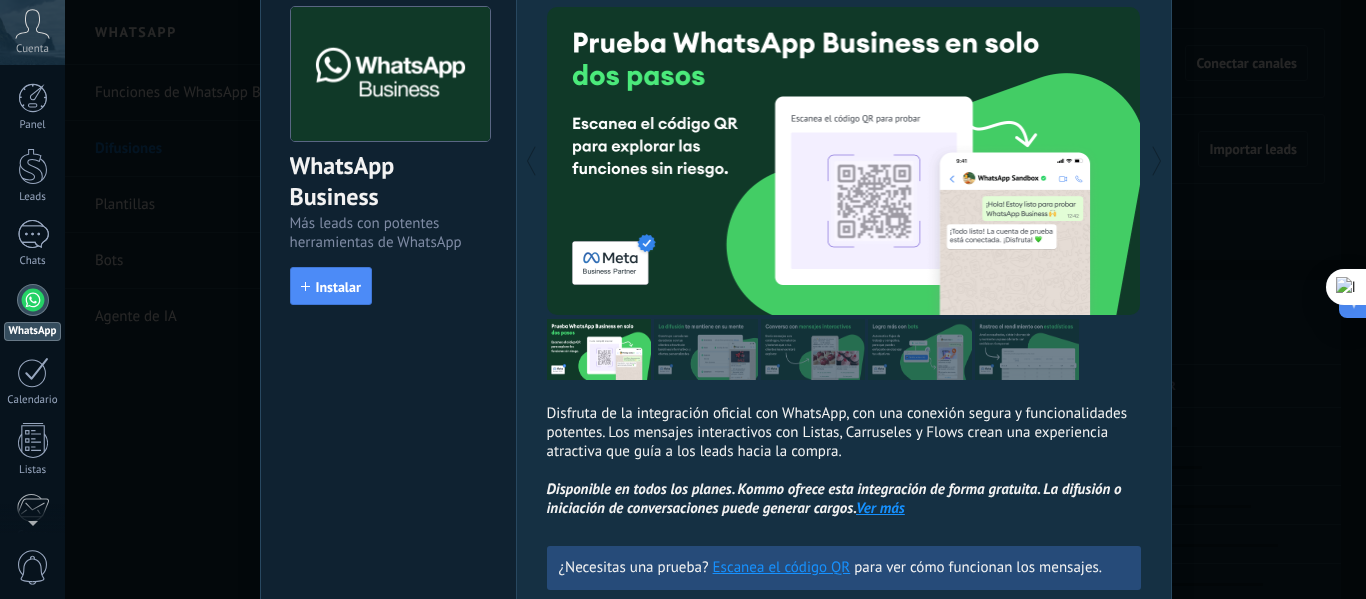 scroll, scrollTop: 218, scrollLeft: 0, axis: vertical 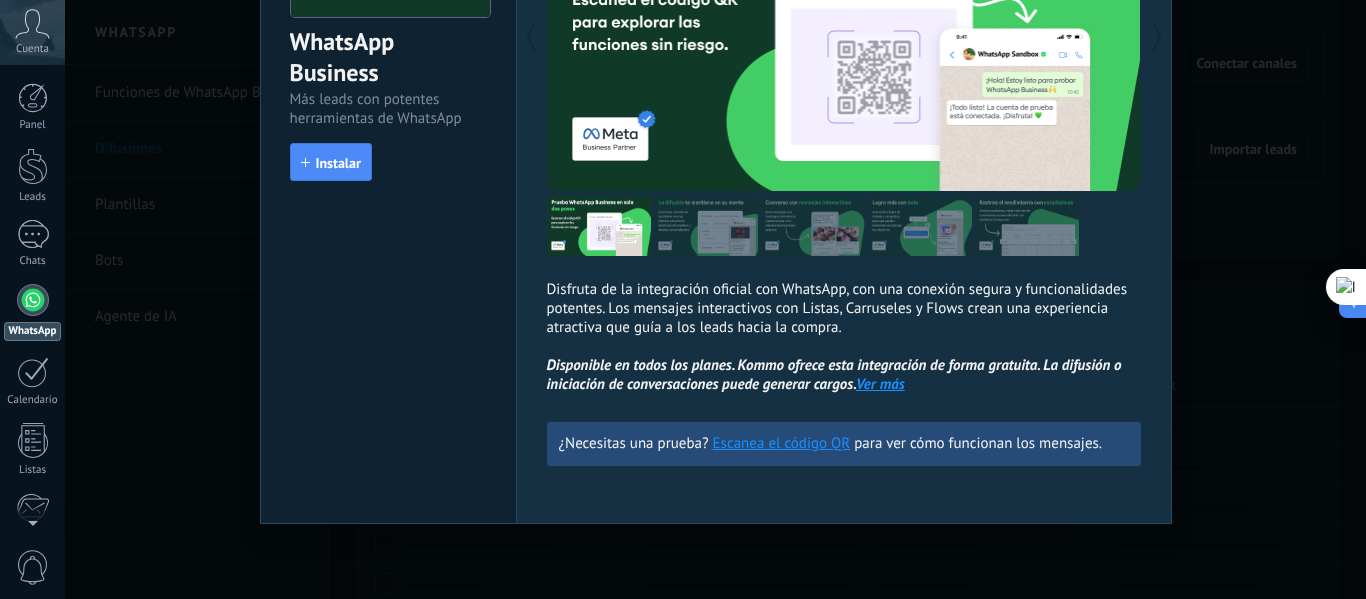 click on "Escanea el código QR" at bounding box center [782, 443] 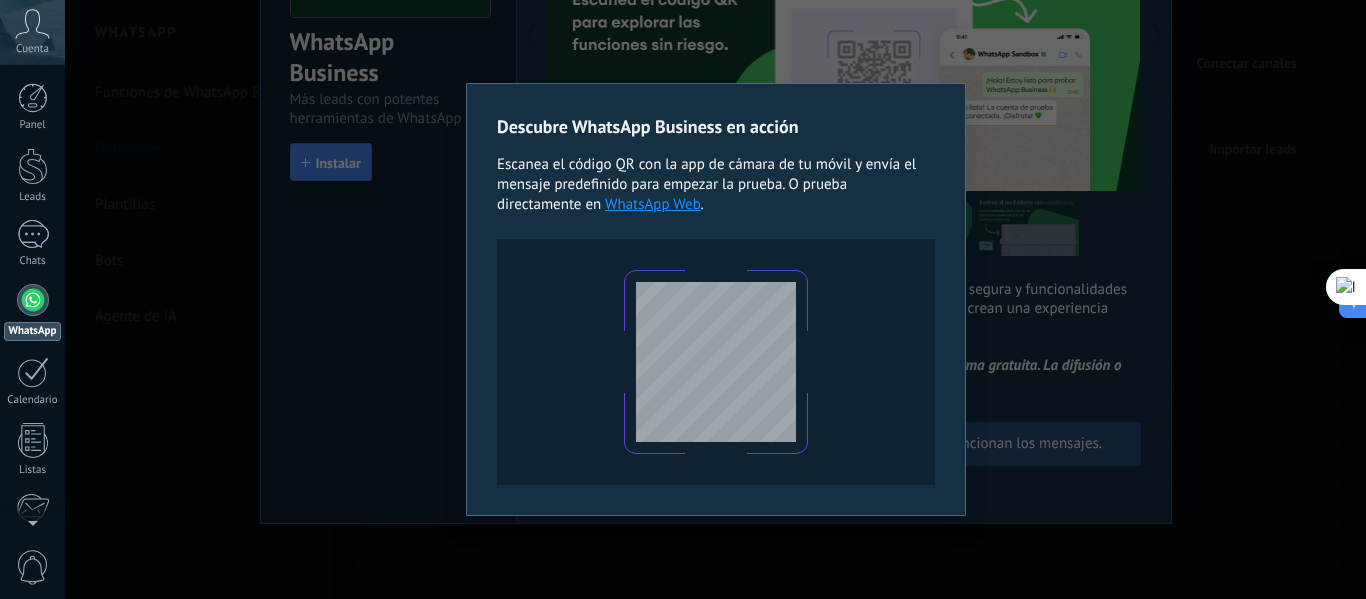 click on "Descubre WhatsApp Business en acción Escanea el código QR con la app de cámara de tu móvil y envía el mensaje predefinido para empezar la prueba. O prueba directamente en   WhatsApp Web ." at bounding box center [715, 299] 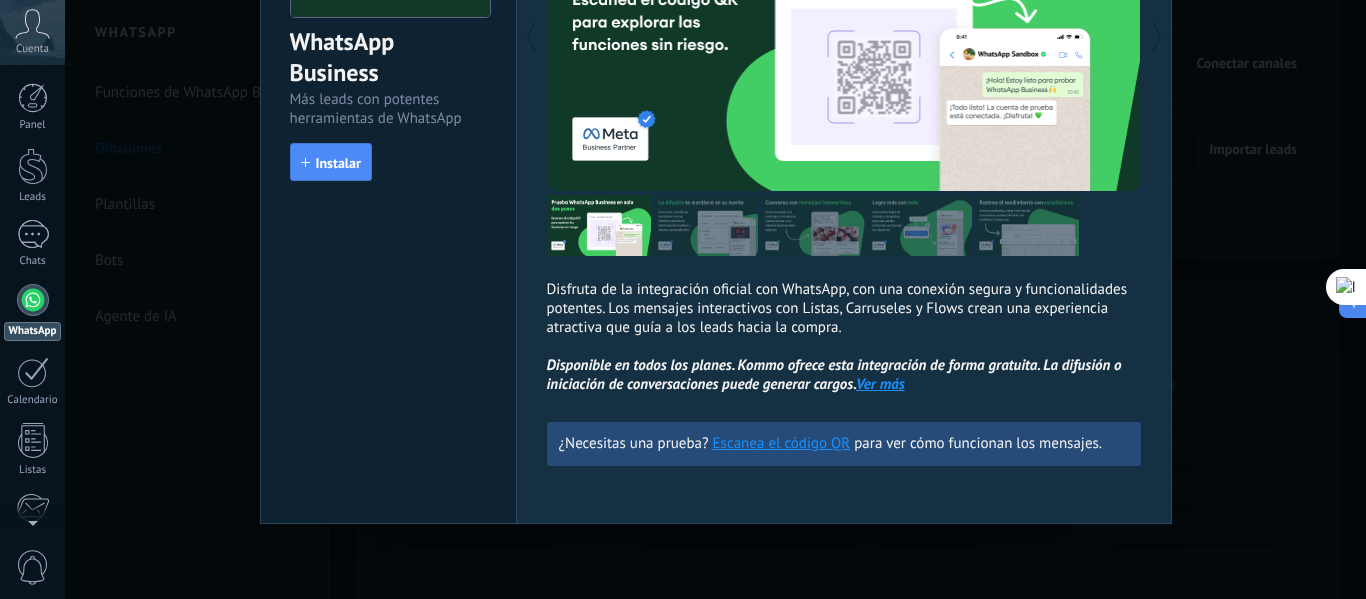 click on "WhatsApp Business Más leads con potentes herramientas de WhatsApp install Instalar Disfruta de la integración oficial con WhatsApp, con una conexión segura y funcionalidades potentes. Los mensajes interactivos con Listas, Carruseles y Flows crean una experiencia atractiva que guía a los leads hacia la compra.    Disponible en todos los planes. Kommo ofrece esta integración de forma gratuita. La difusión o iniciación de conversaciones puede generar cargos.  Ver más más ¿Necesitas una prueba?   Escanea el código QR   para ver cómo funcionan los mensajes." at bounding box center (715, 299) 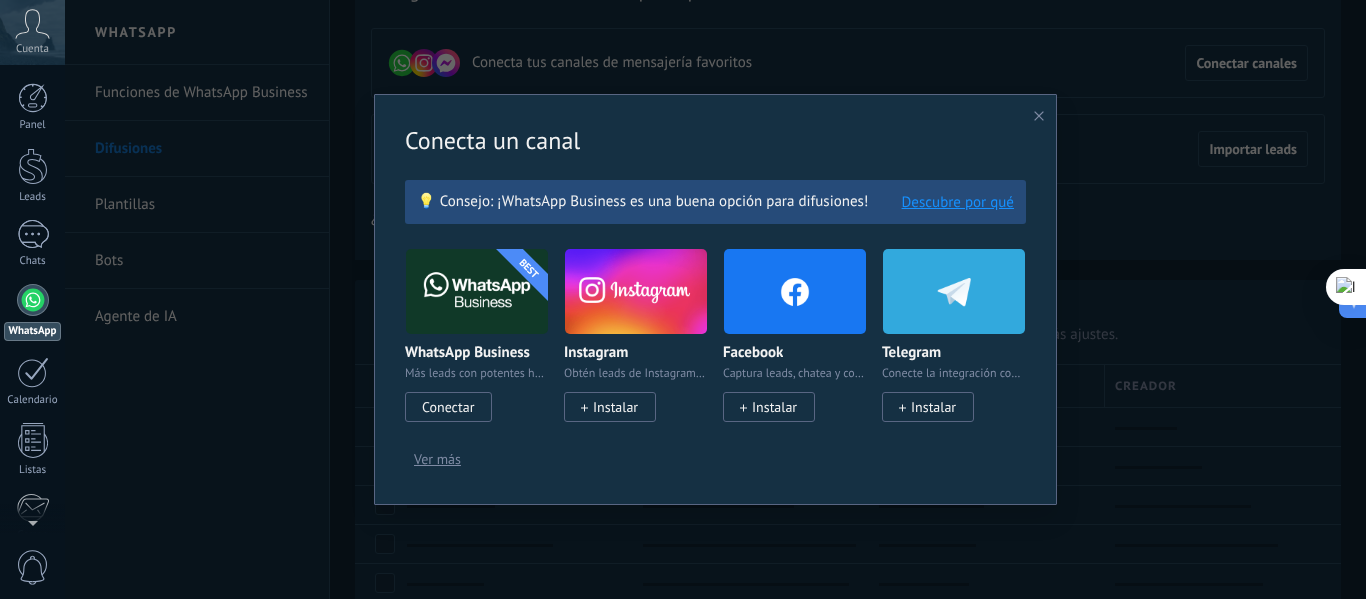 click on "Ver más" at bounding box center (437, 459) 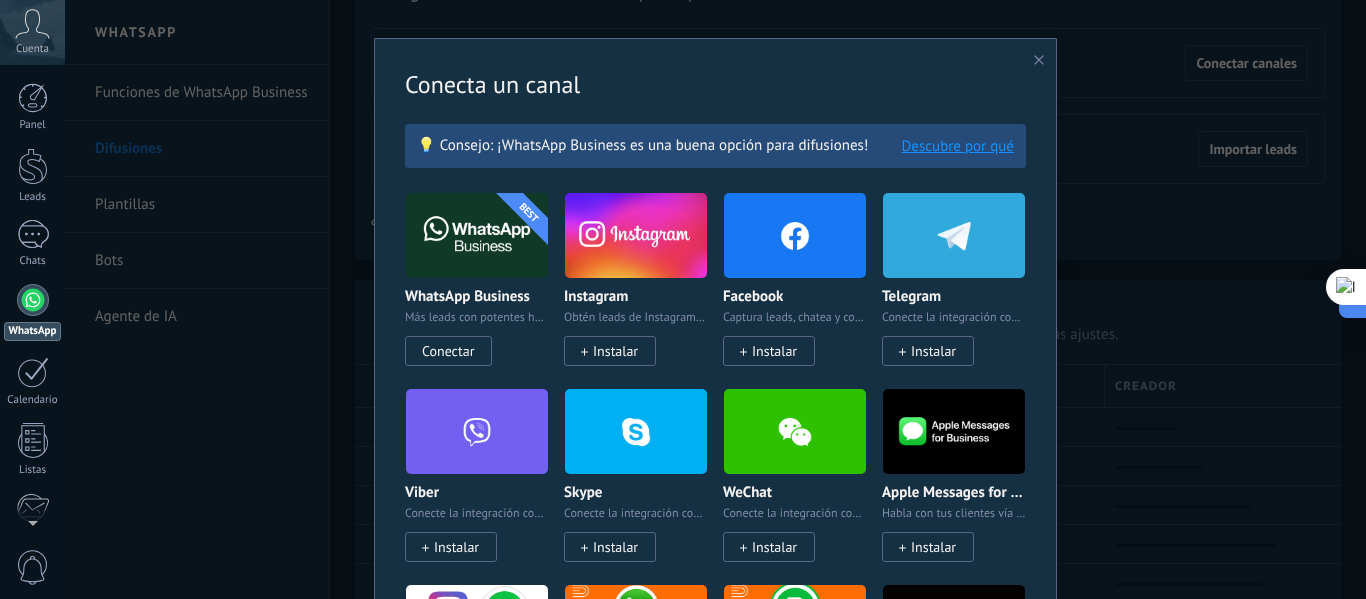 scroll, scrollTop: 0, scrollLeft: 0, axis: both 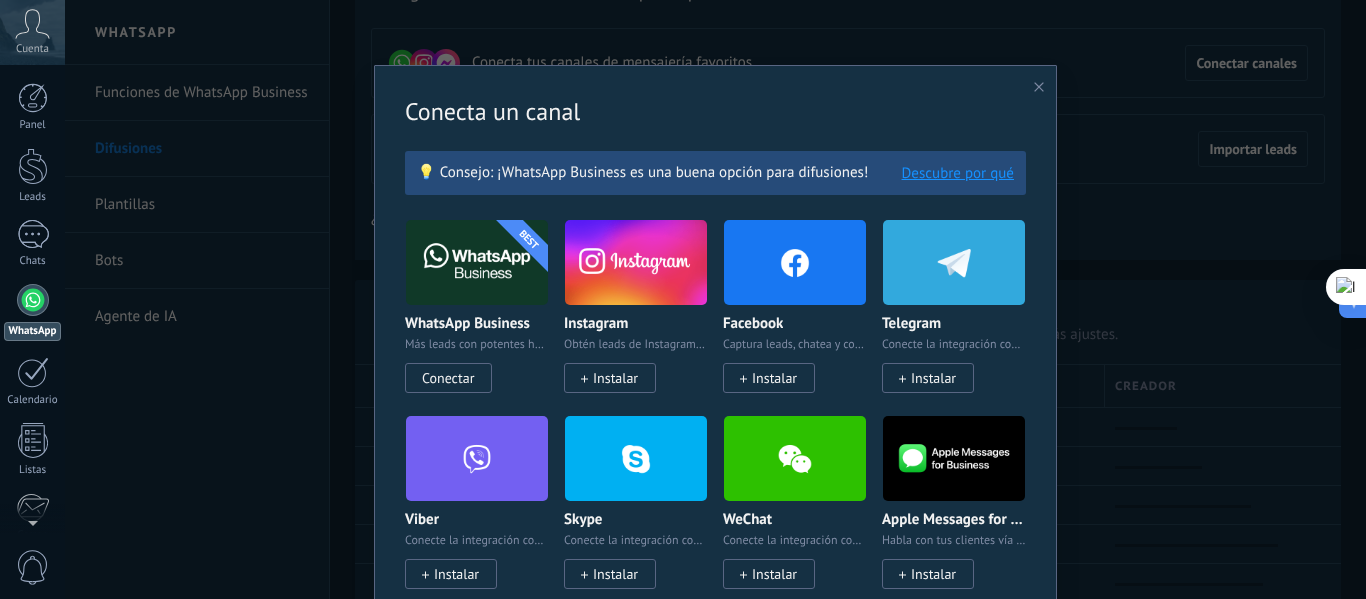 type 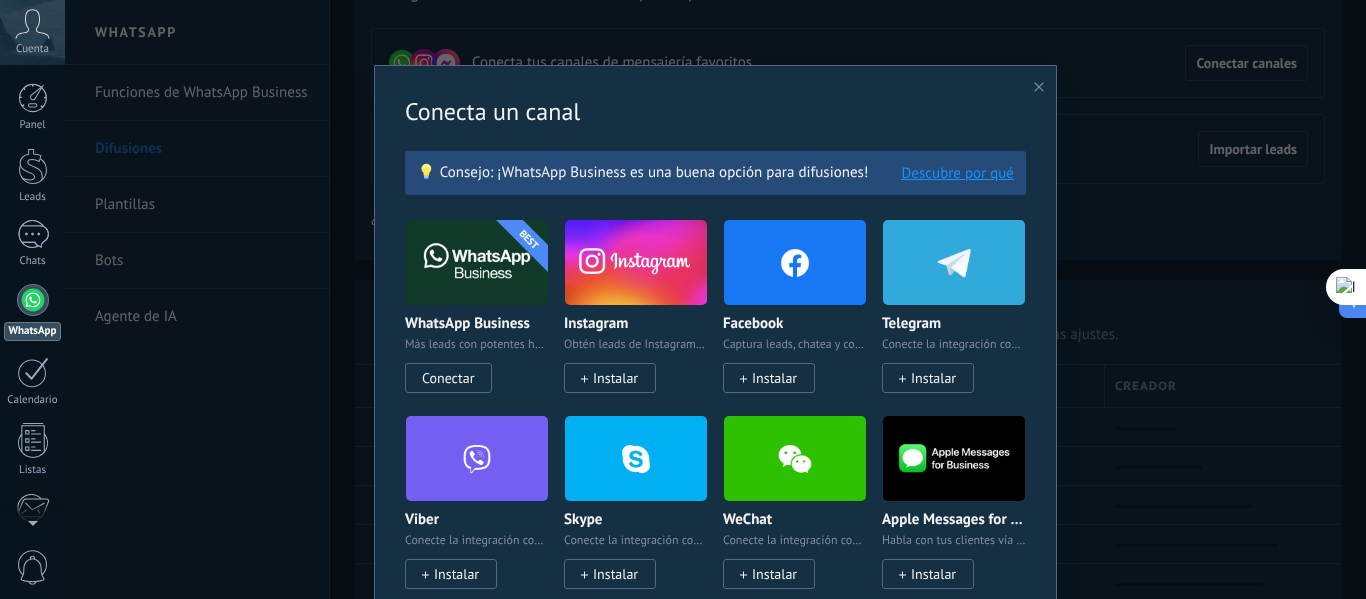 click on "Conectar" at bounding box center [448, 378] 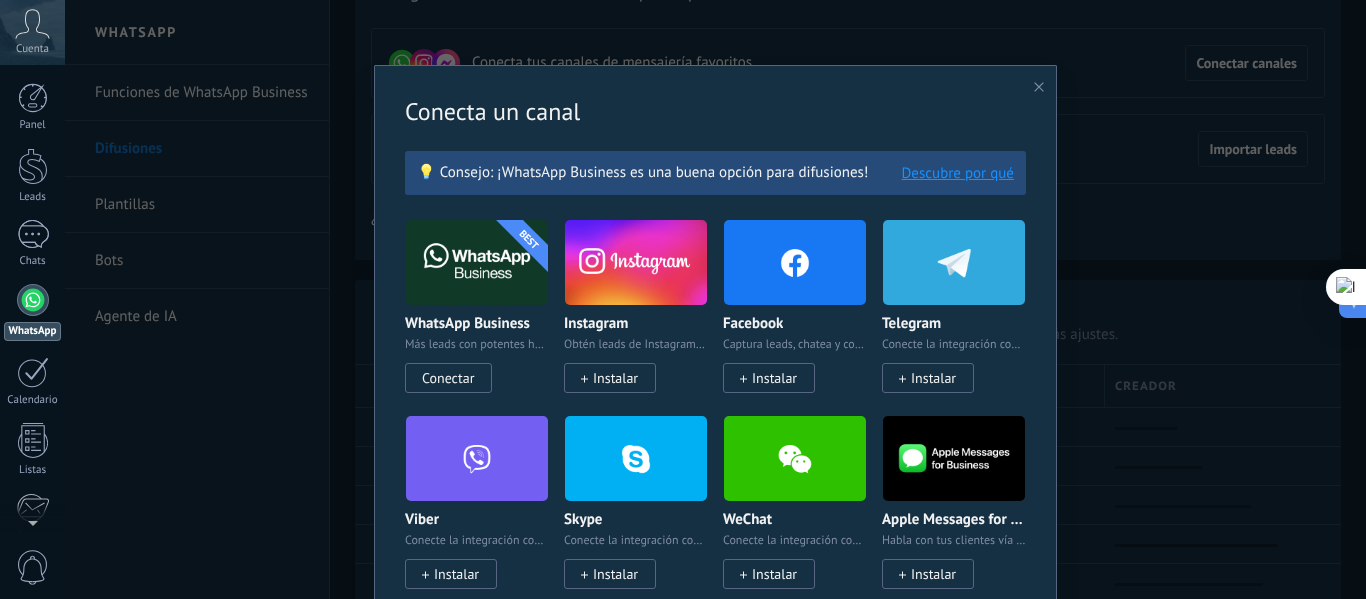 click 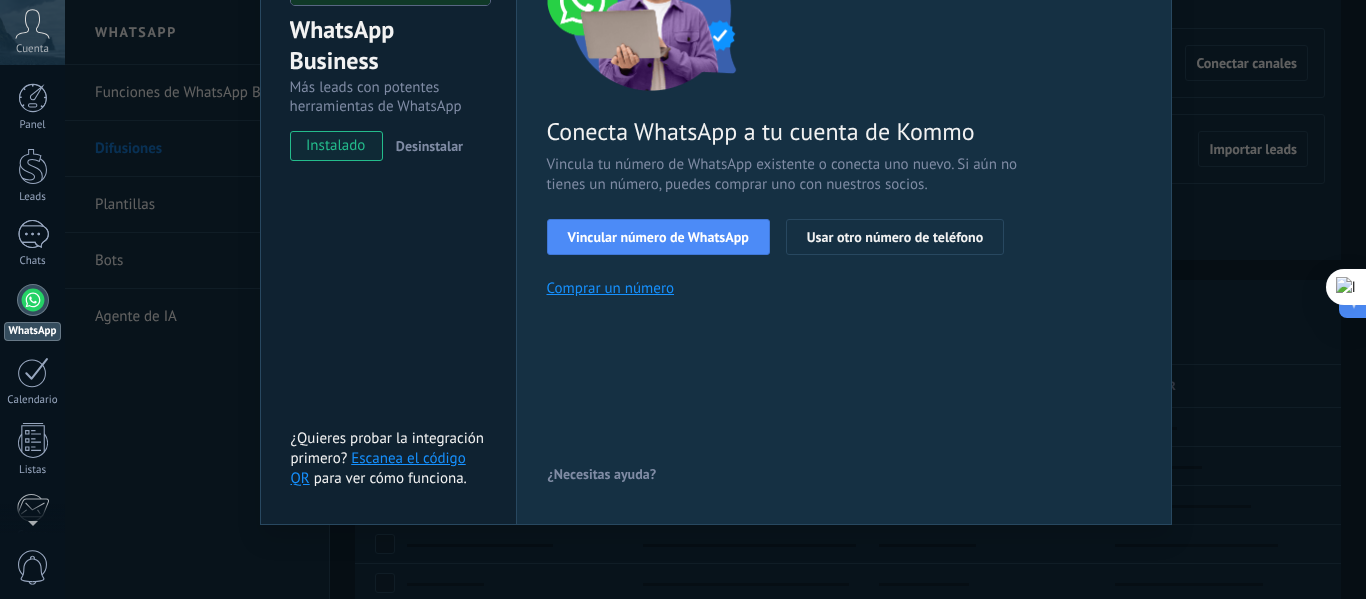 scroll, scrollTop: 231, scrollLeft: 0, axis: vertical 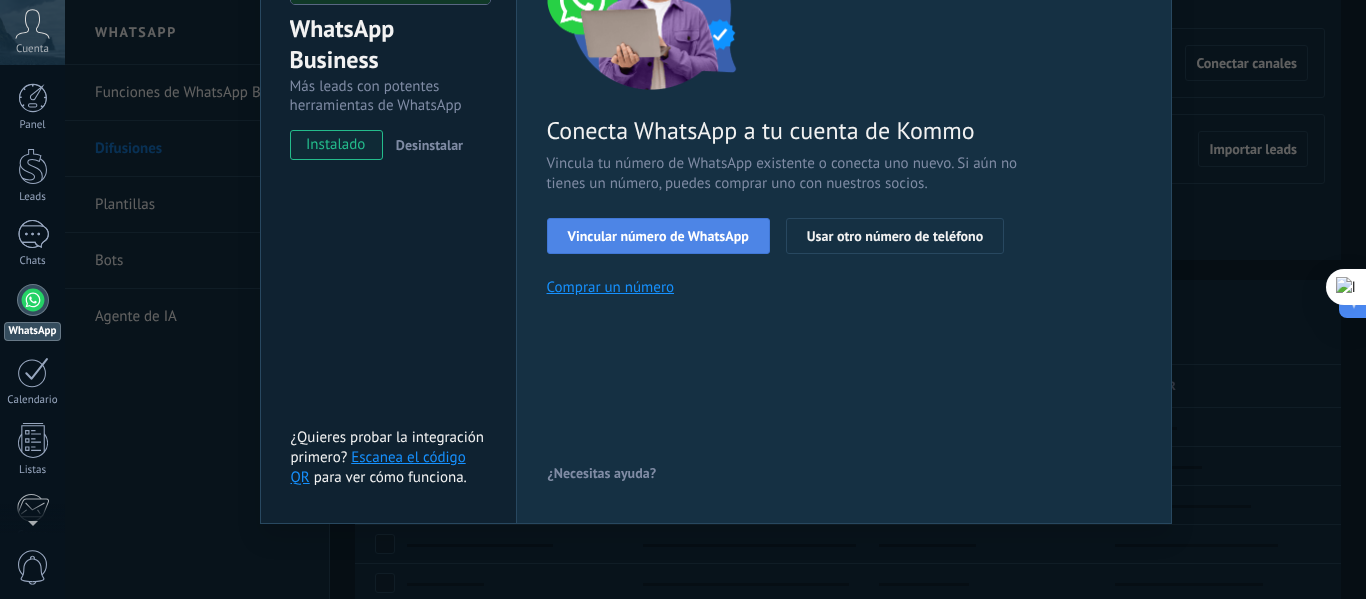 click on "Vincular número de WhatsApp" at bounding box center (658, 236) 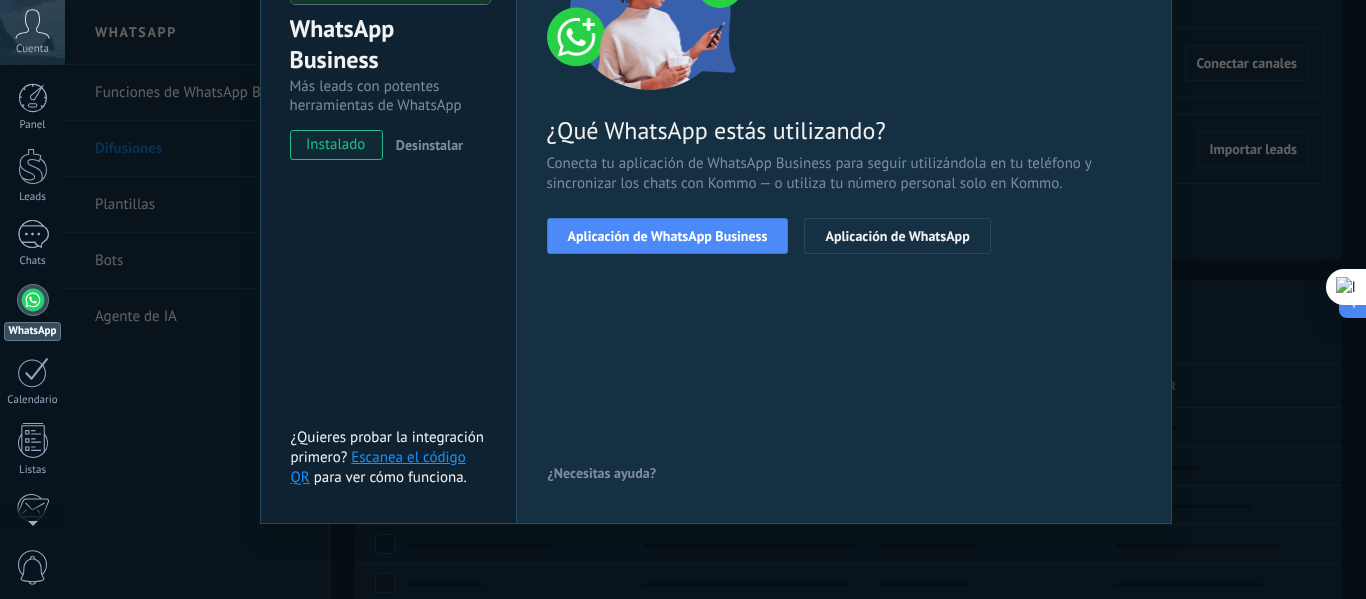 scroll, scrollTop: 31, scrollLeft: 0, axis: vertical 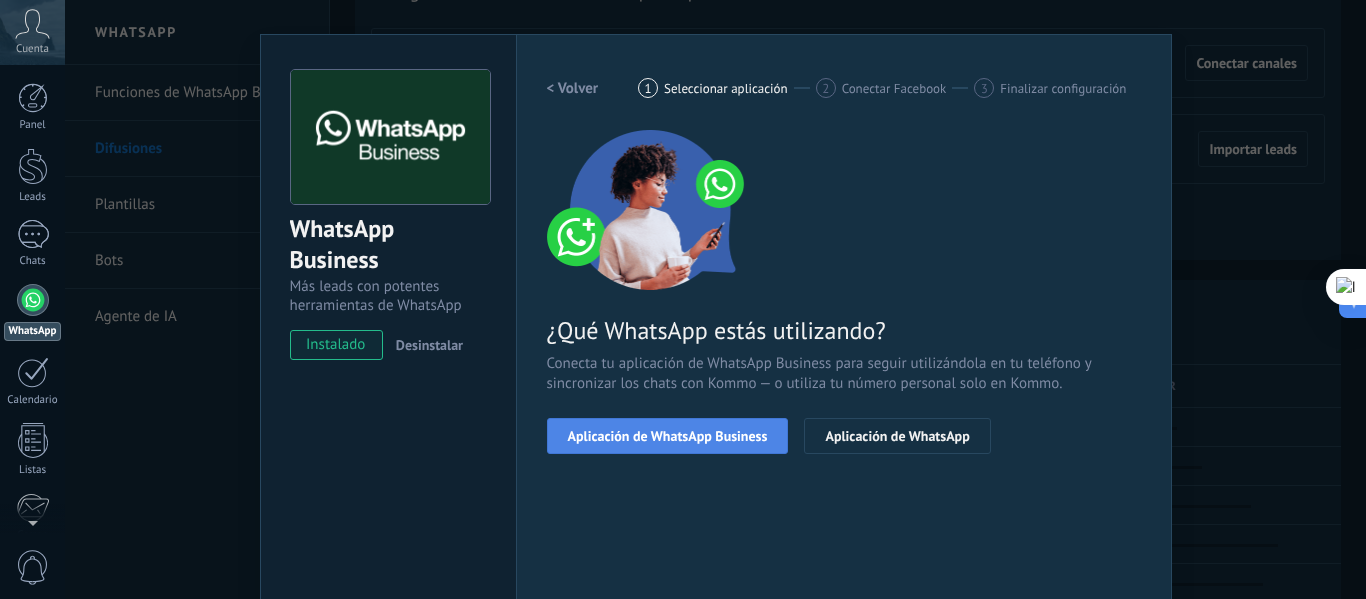 click on "Aplicación de WhatsApp Business" at bounding box center (668, 436) 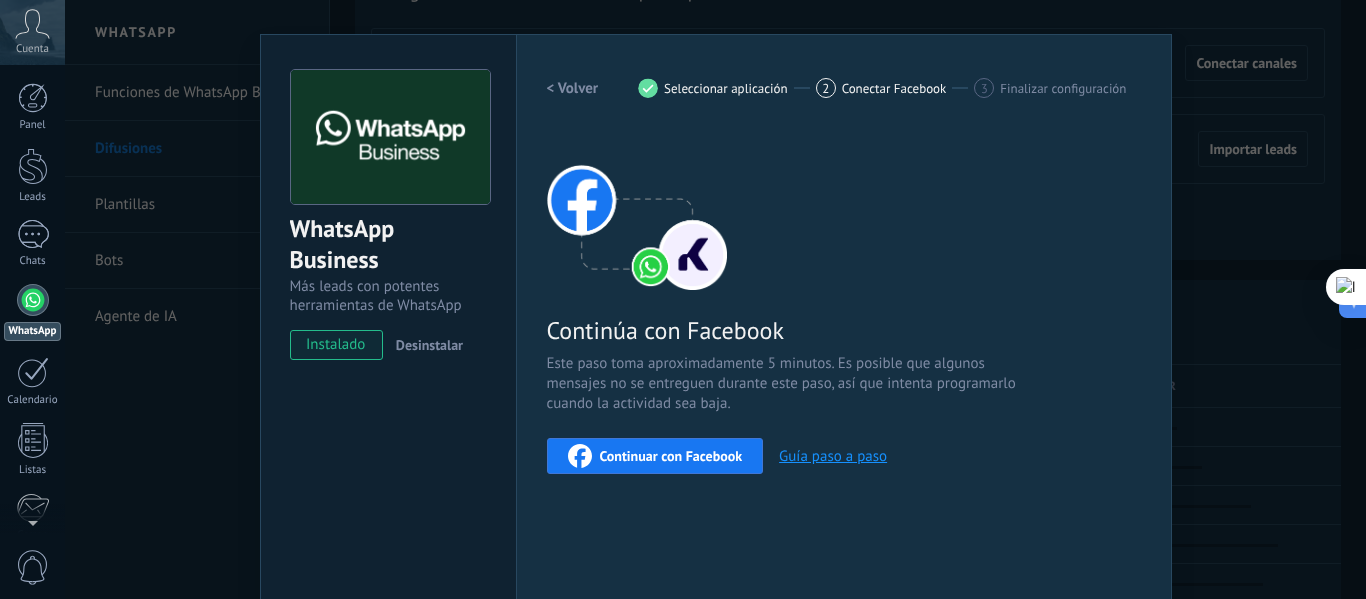 click on "Continuar con Facebook" at bounding box center [671, 456] 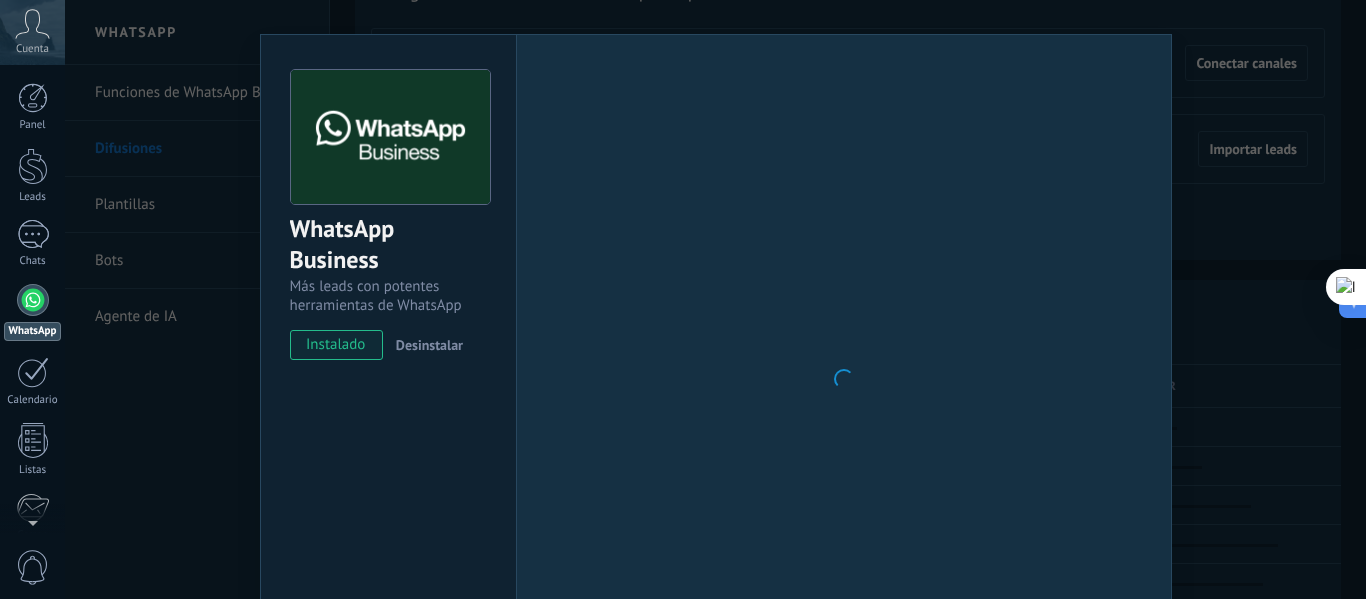 type 